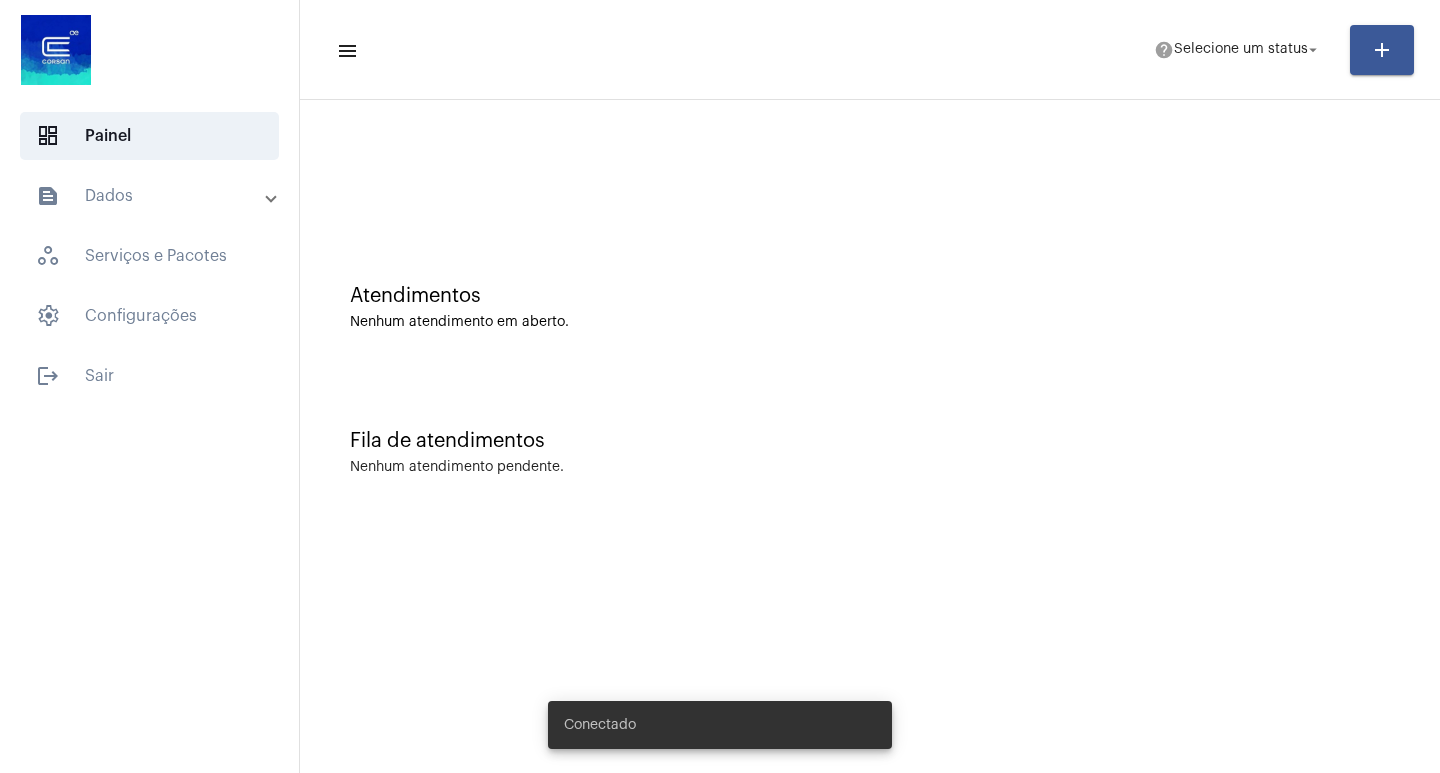 scroll, scrollTop: 0, scrollLeft: 0, axis: both 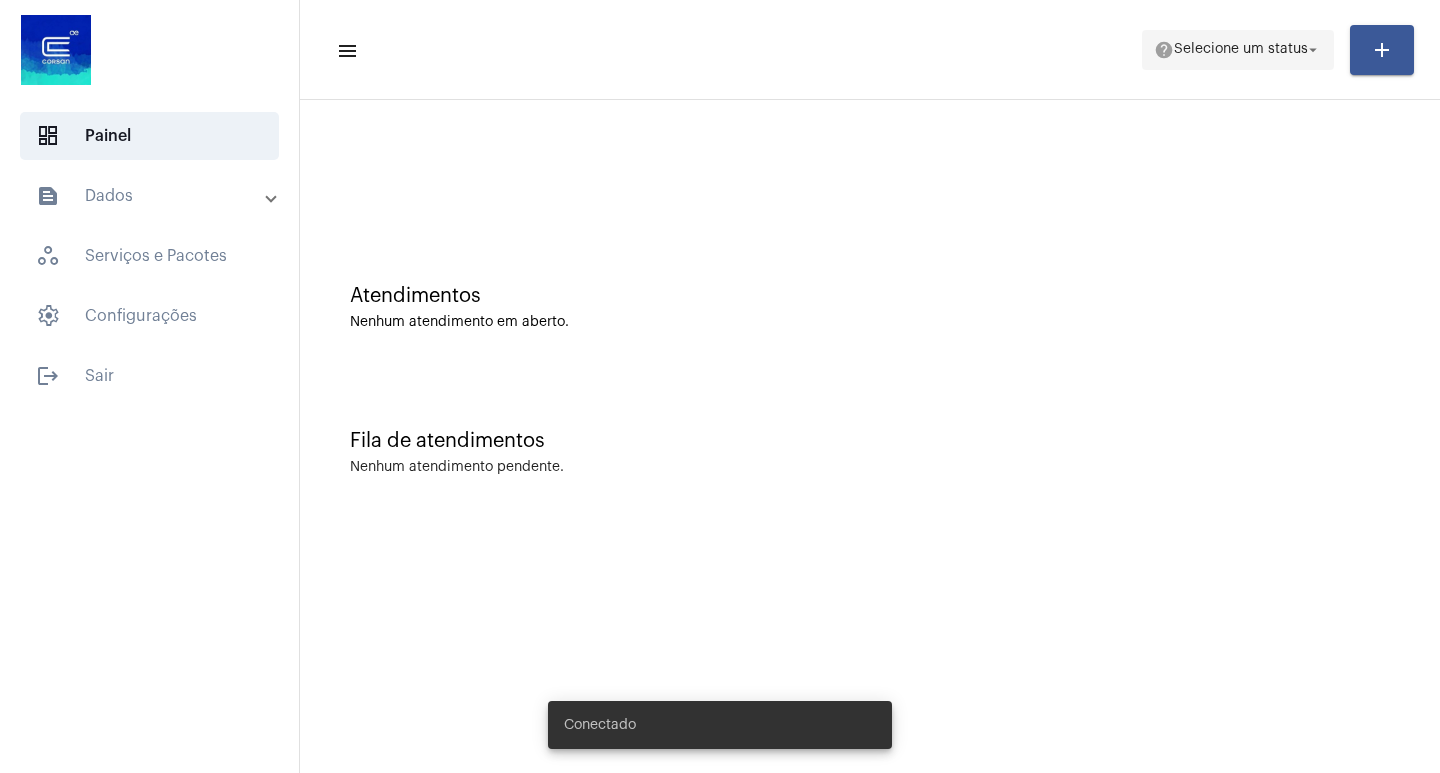 click on "Selecione um status" 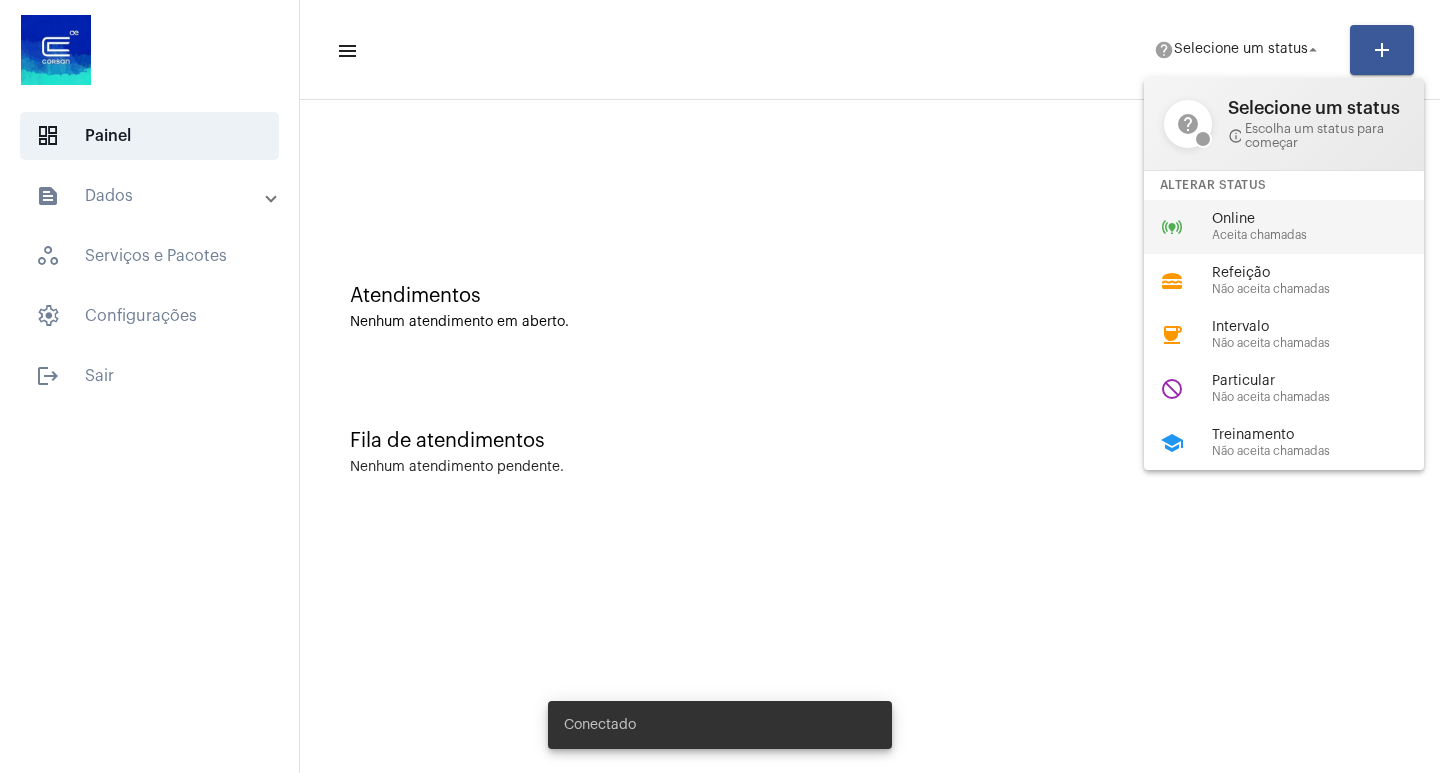 click on "Online" at bounding box center (1326, 219) 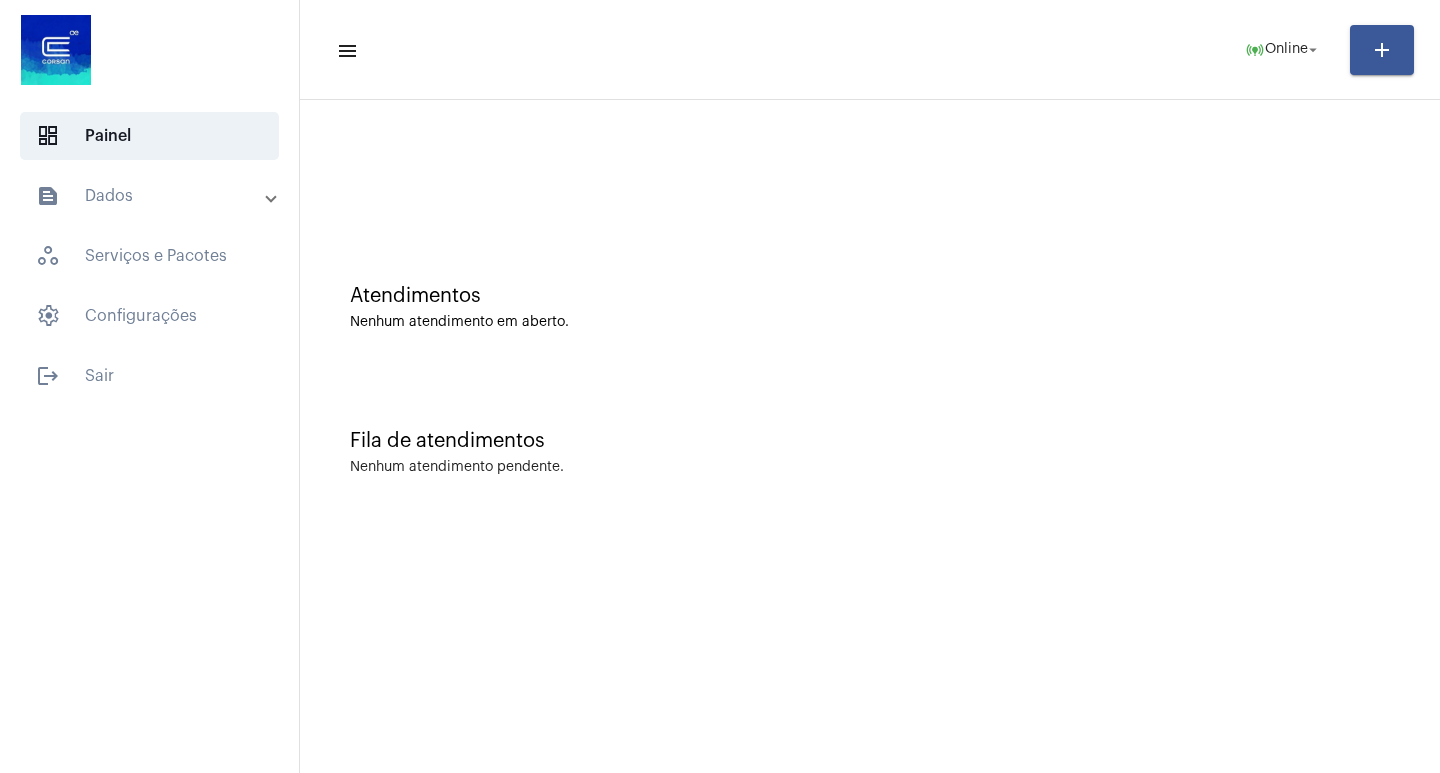 click on "menu  online_prediction  Online arrow_drop_down add Atendimentos Nenhum atendimento em aberto. Fila de atendimentos Nenhum atendimento pendente." 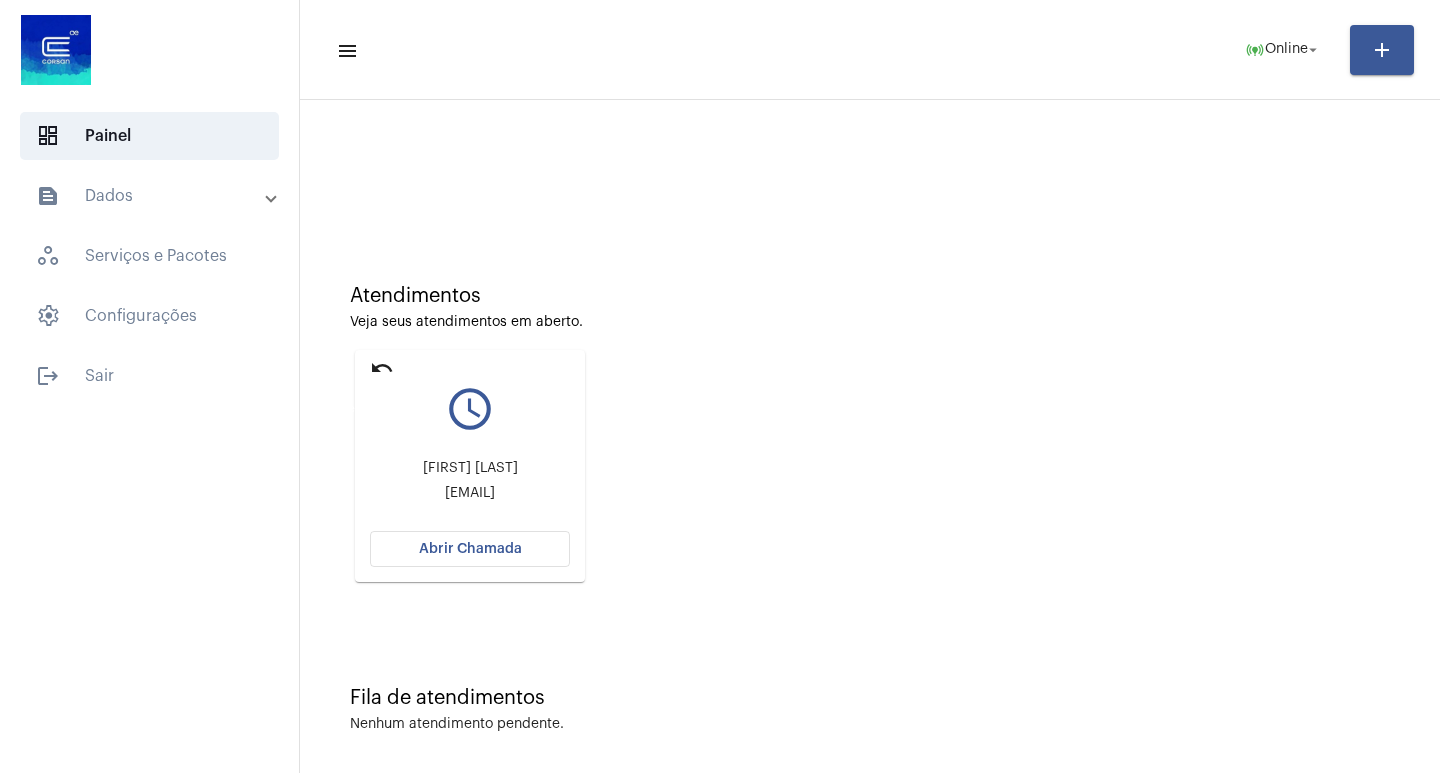 click on "undo" 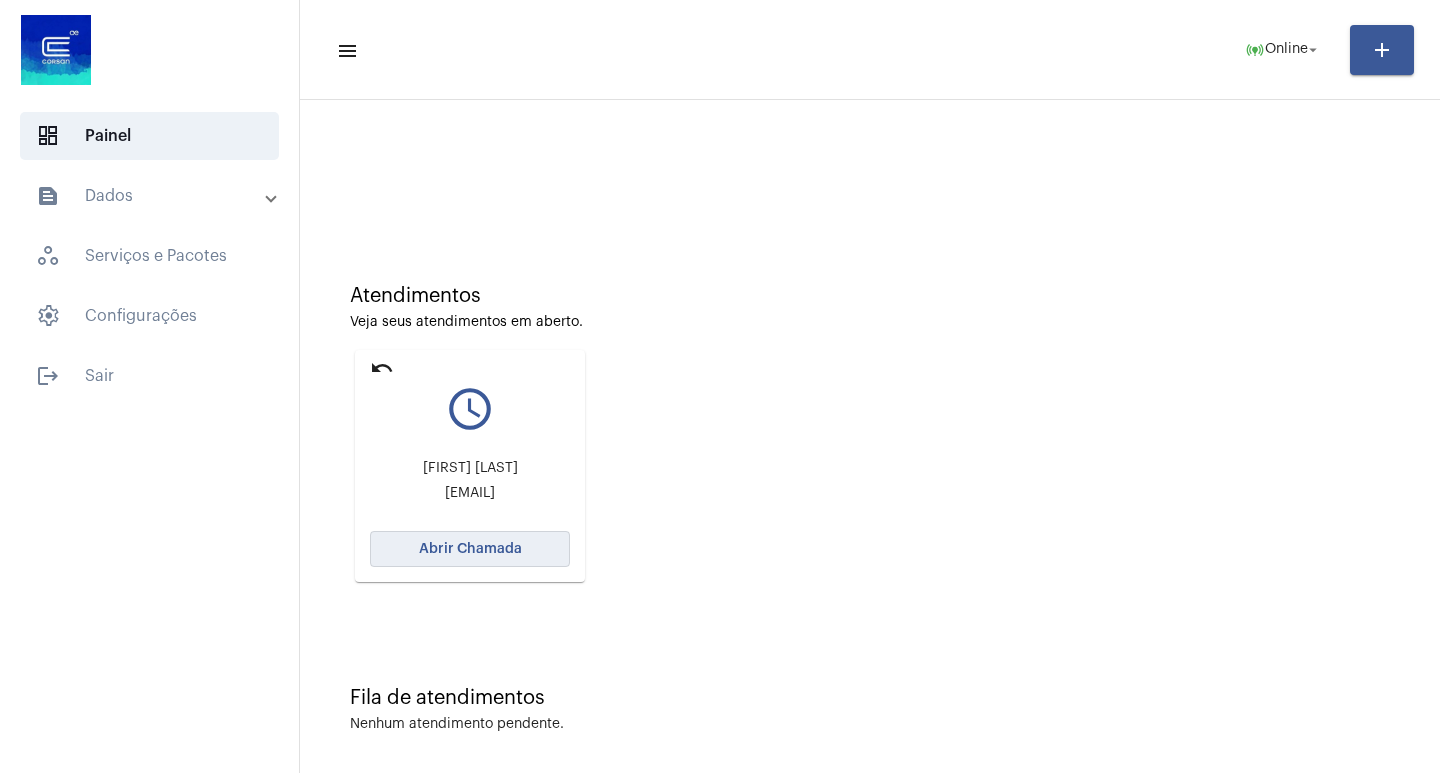 click on "Abrir Chamada" 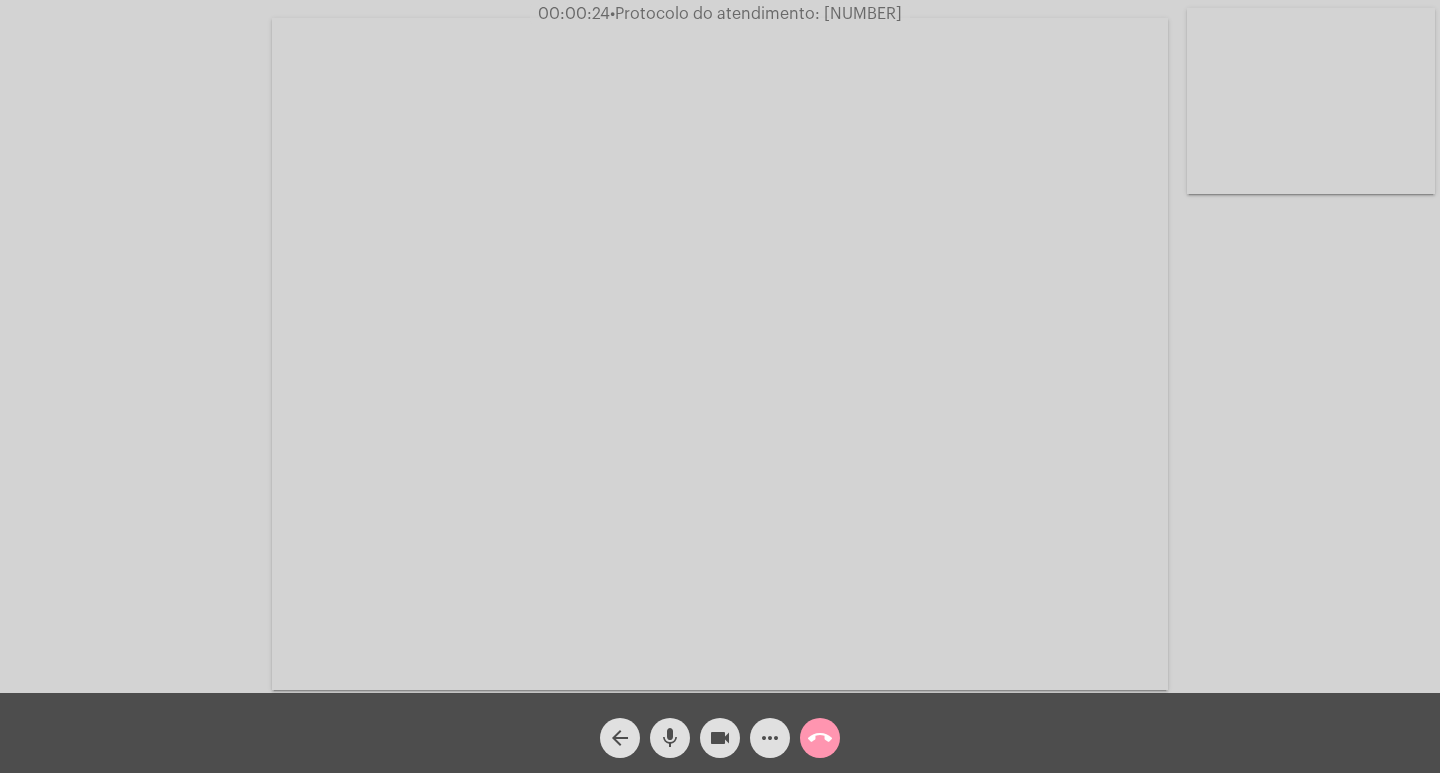 click at bounding box center [720, 354] 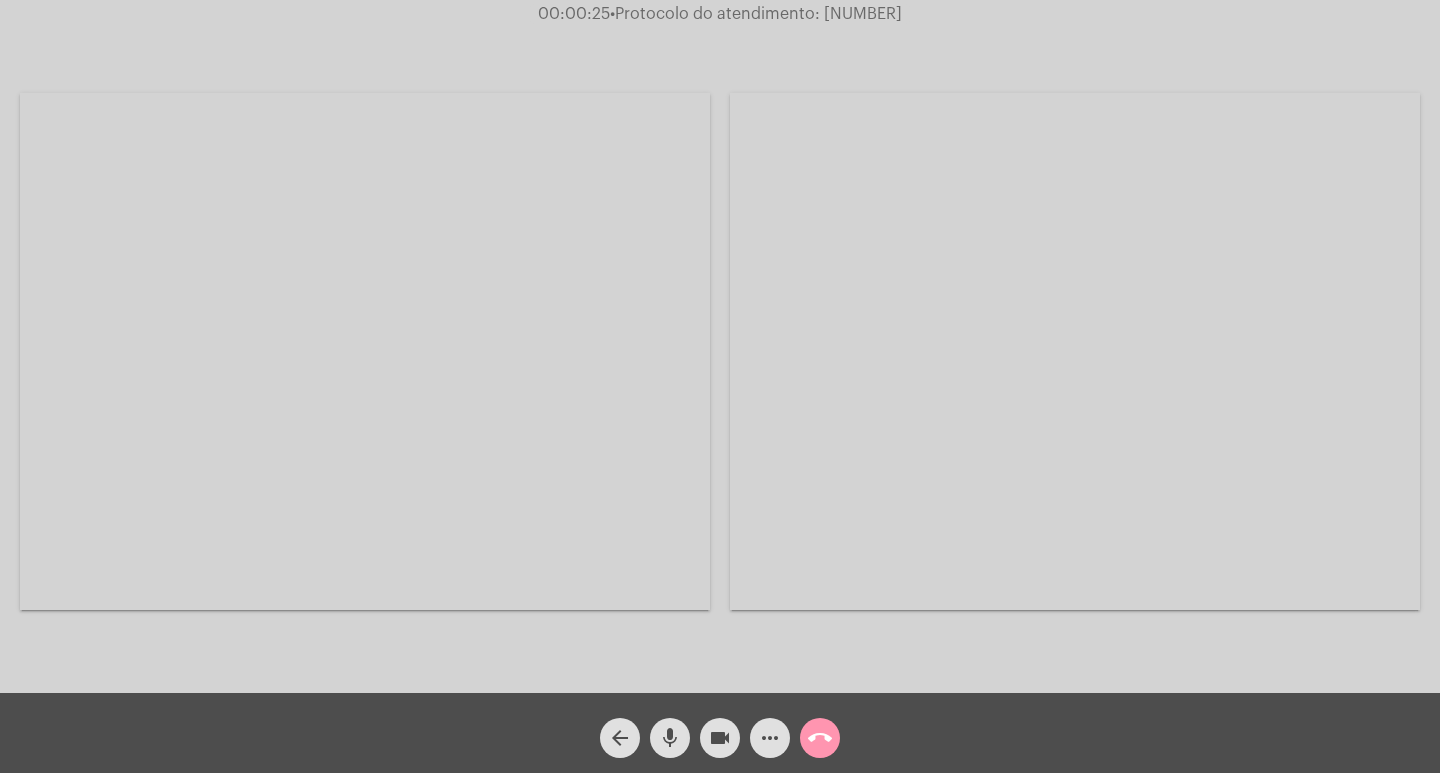 click at bounding box center [365, 351] 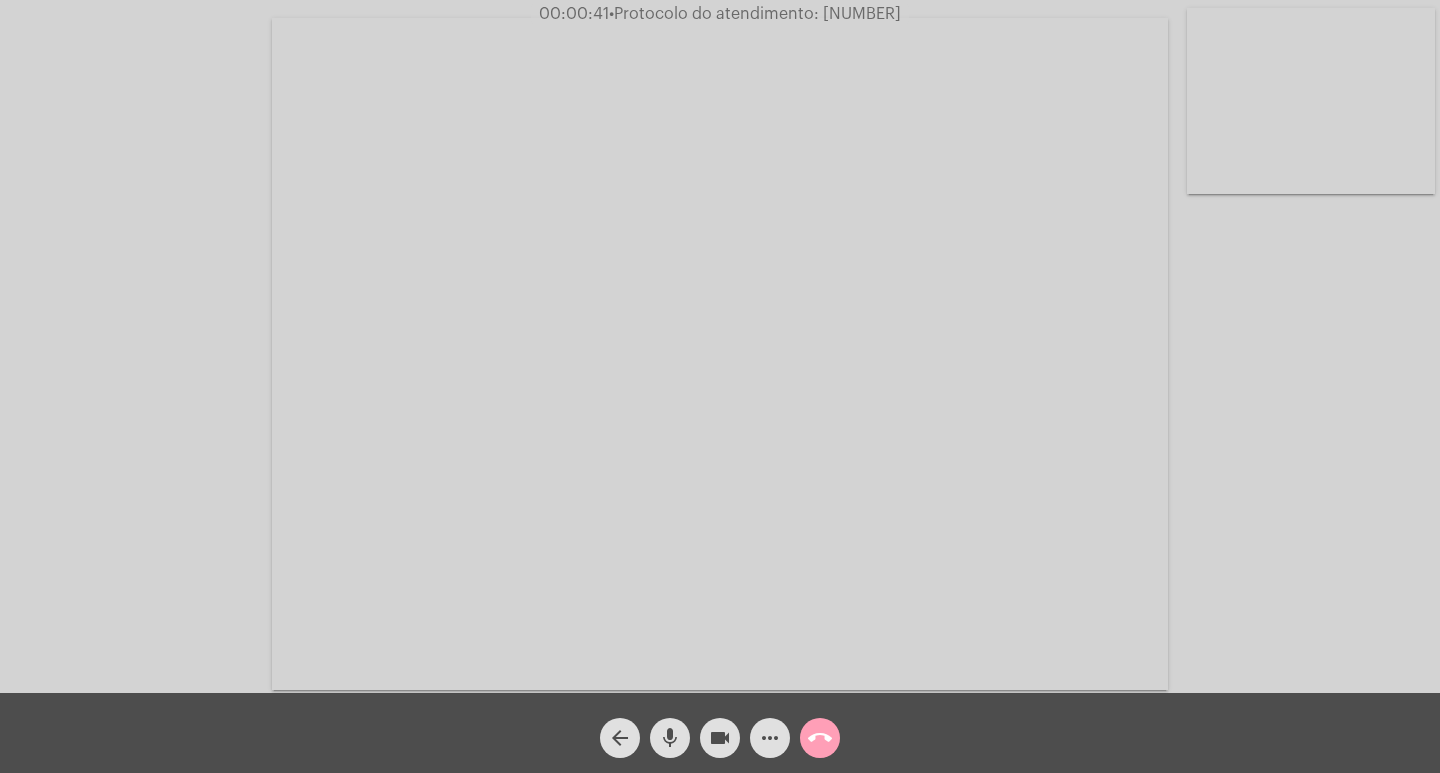 click on "call_end" 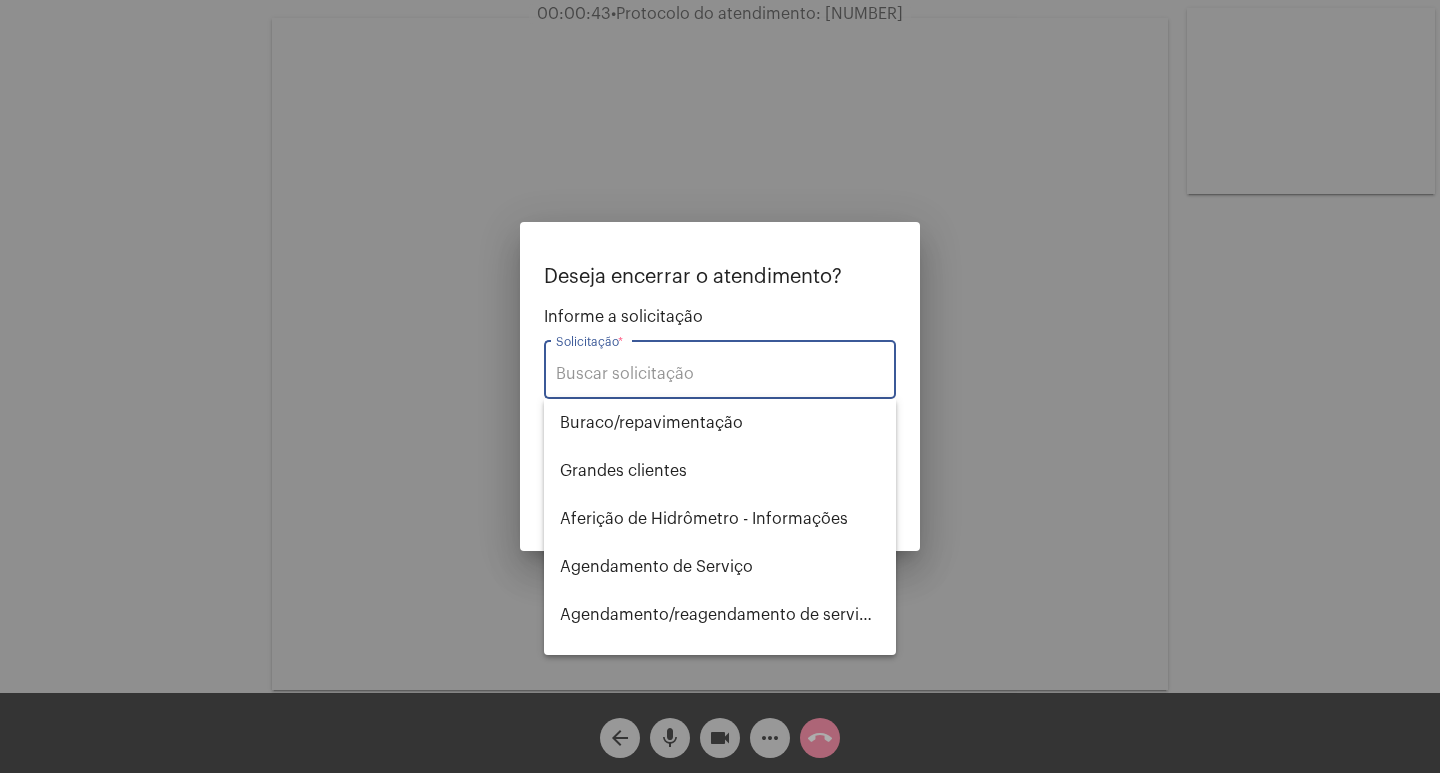 click on "Solicitação  *" at bounding box center (720, 374) 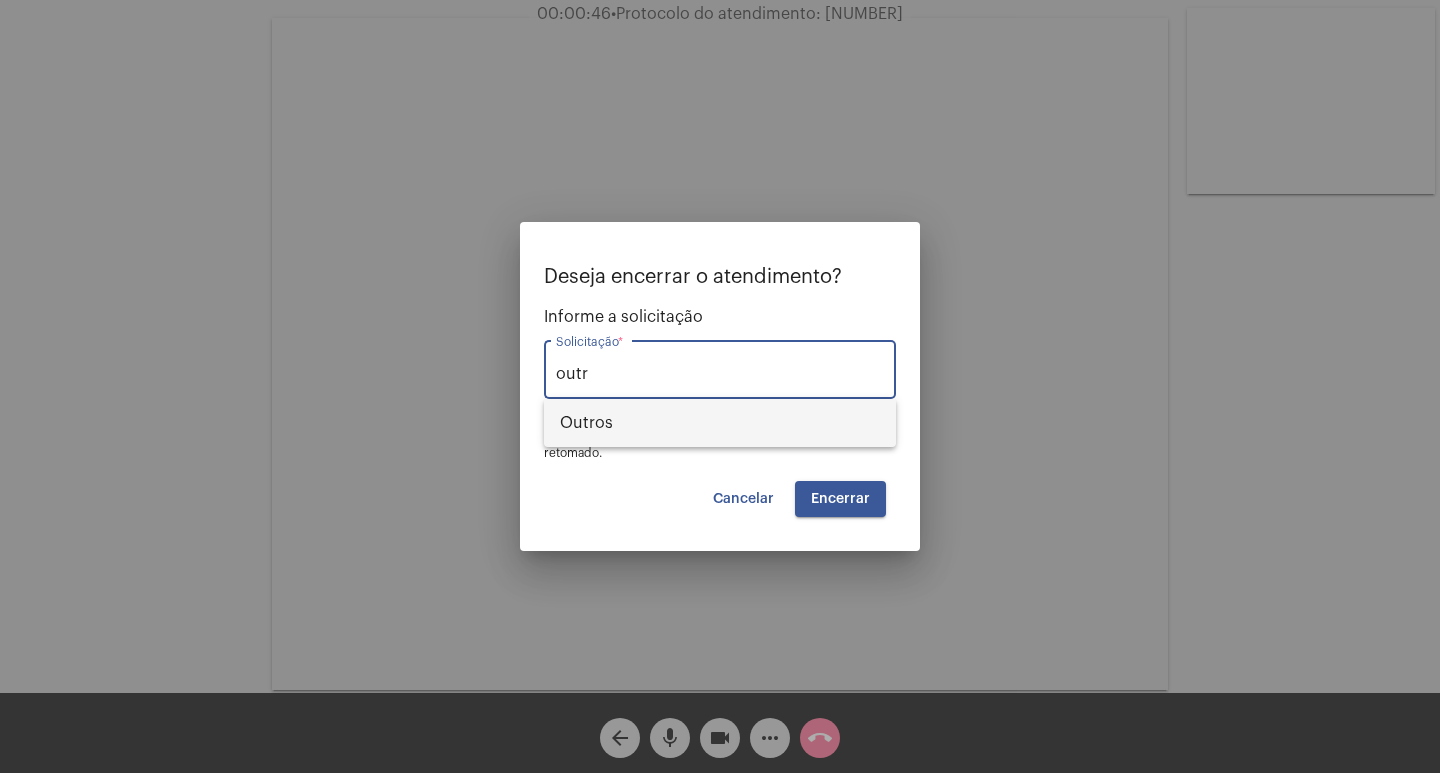 click on "Outros" at bounding box center [720, 423] 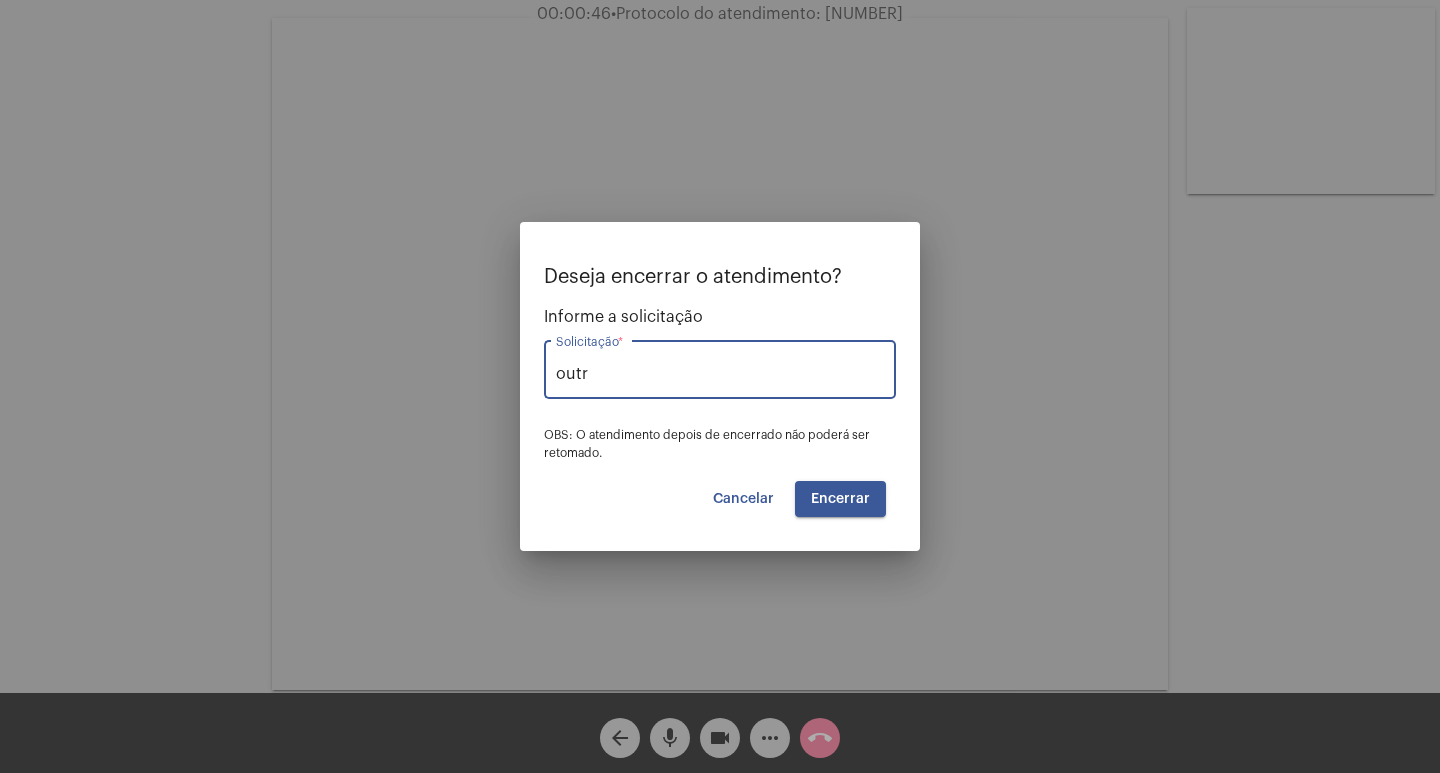 type on "Outros" 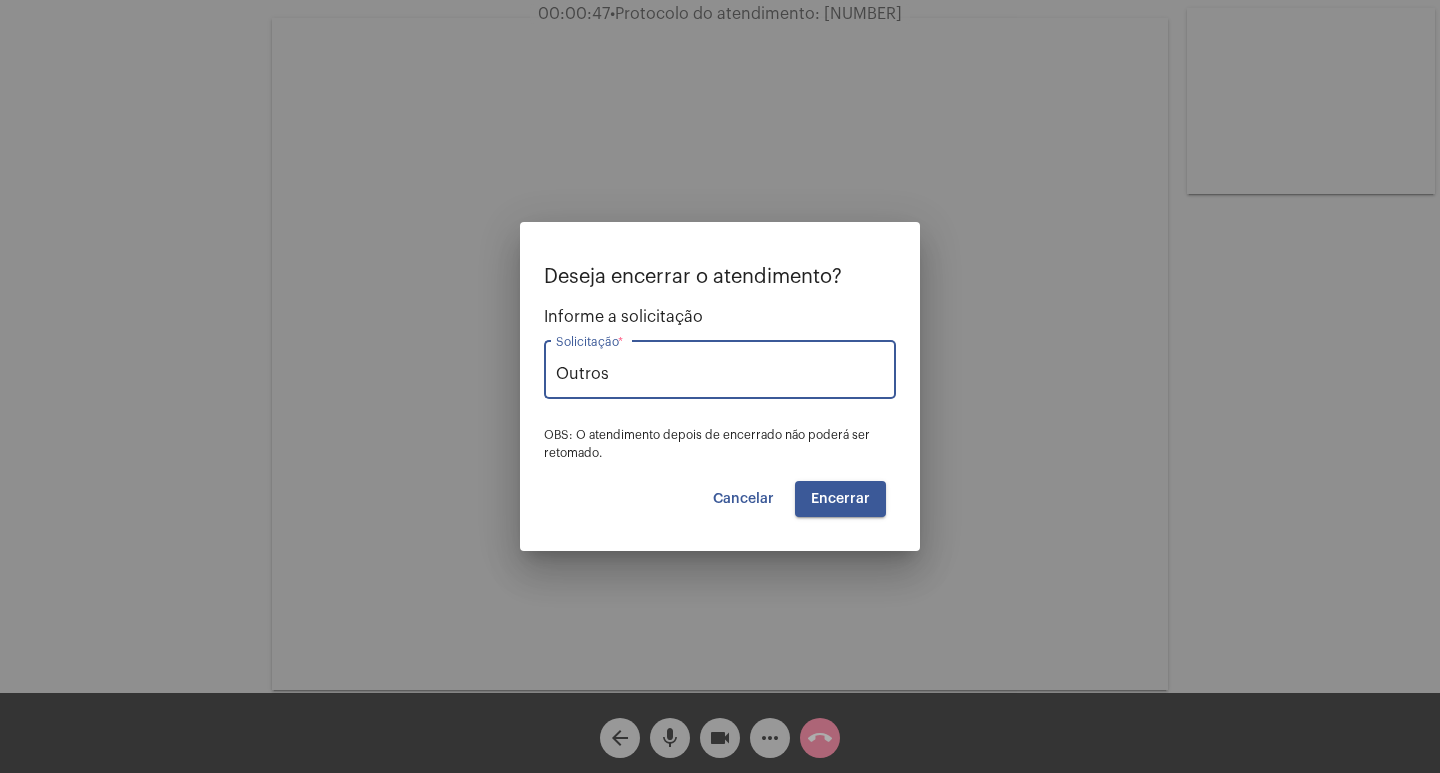 click on "Encerrar" at bounding box center (840, 499) 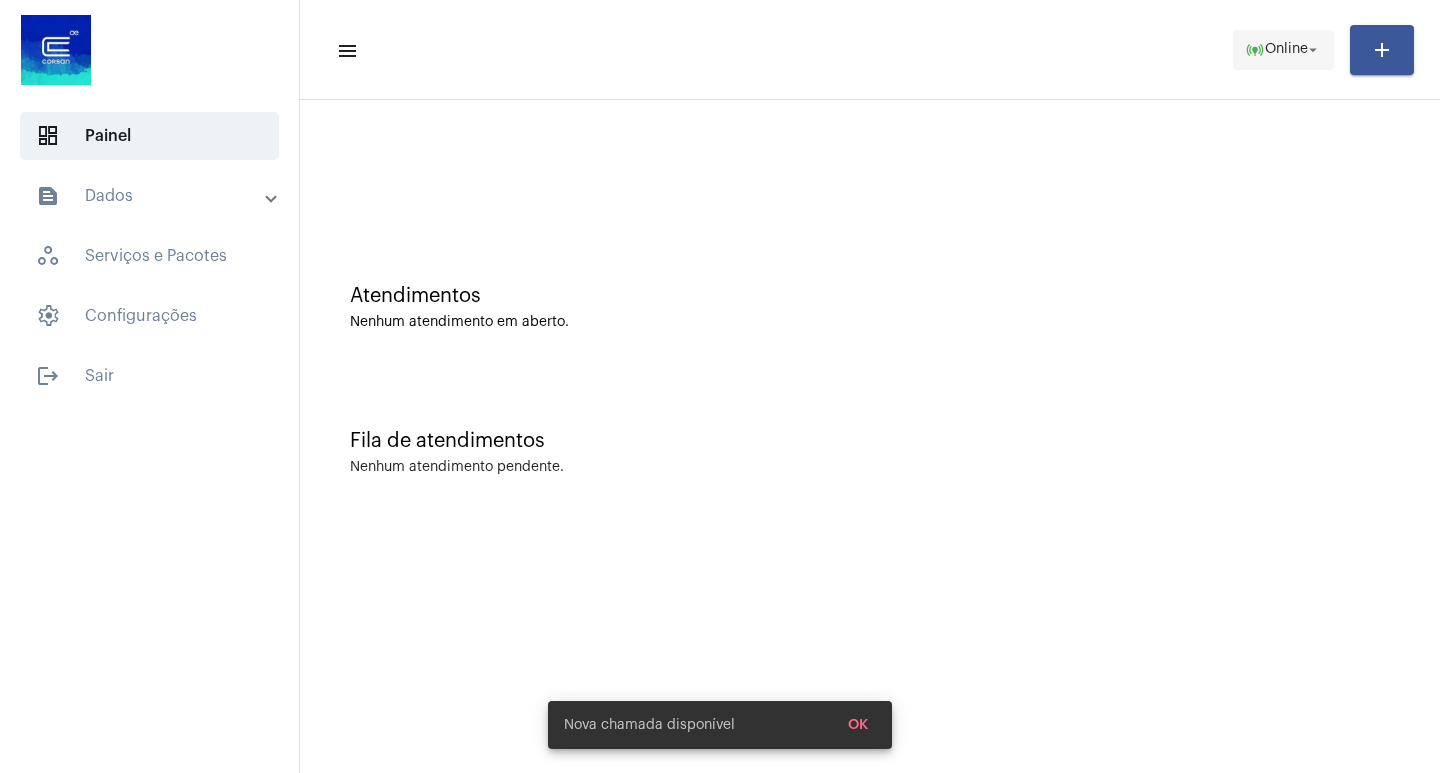 click on "Online" 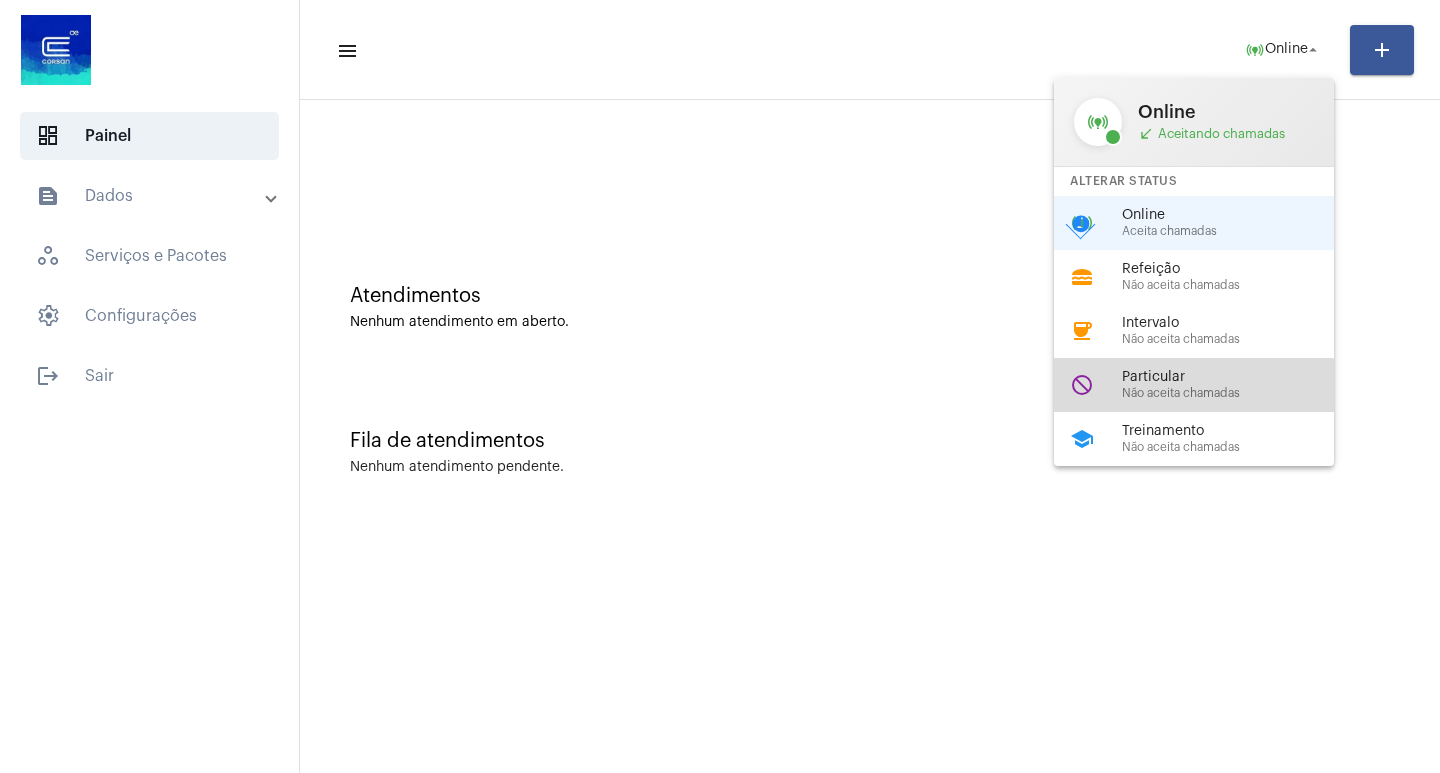 click on "Não aceita chamadas" at bounding box center [1236, 393] 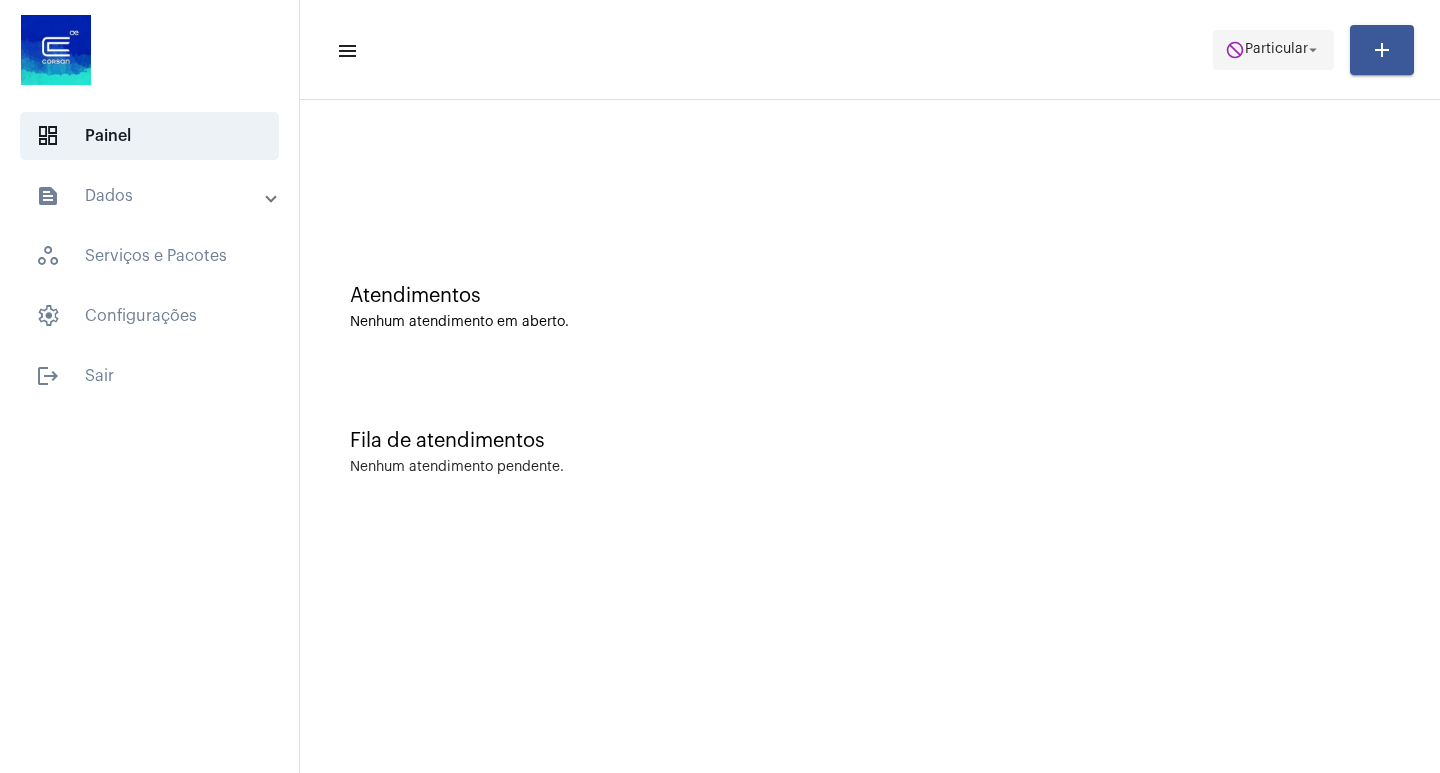 click on "do_not_disturb  Particular arrow_drop_down" 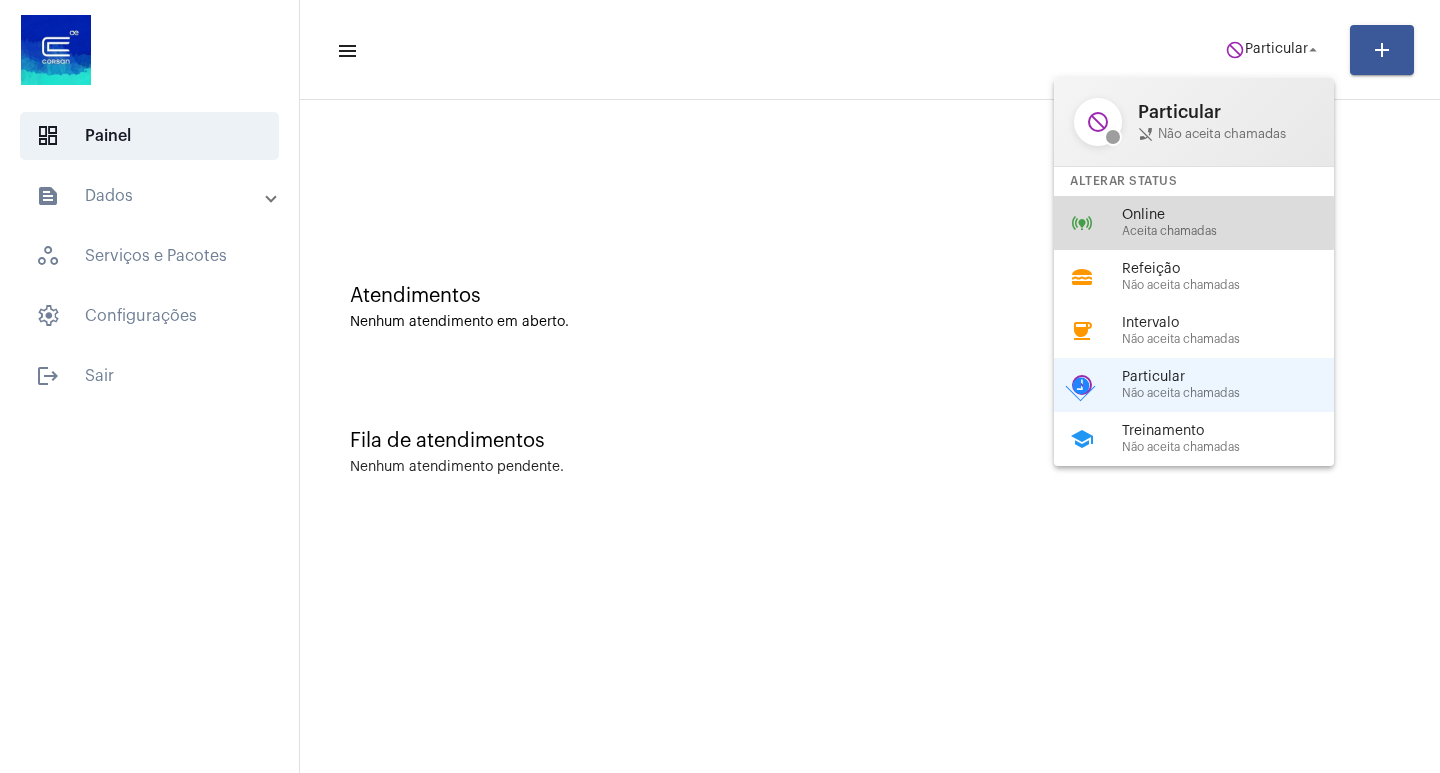 click on "Online Aceita chamadas" at bounding box center [1236, 223] 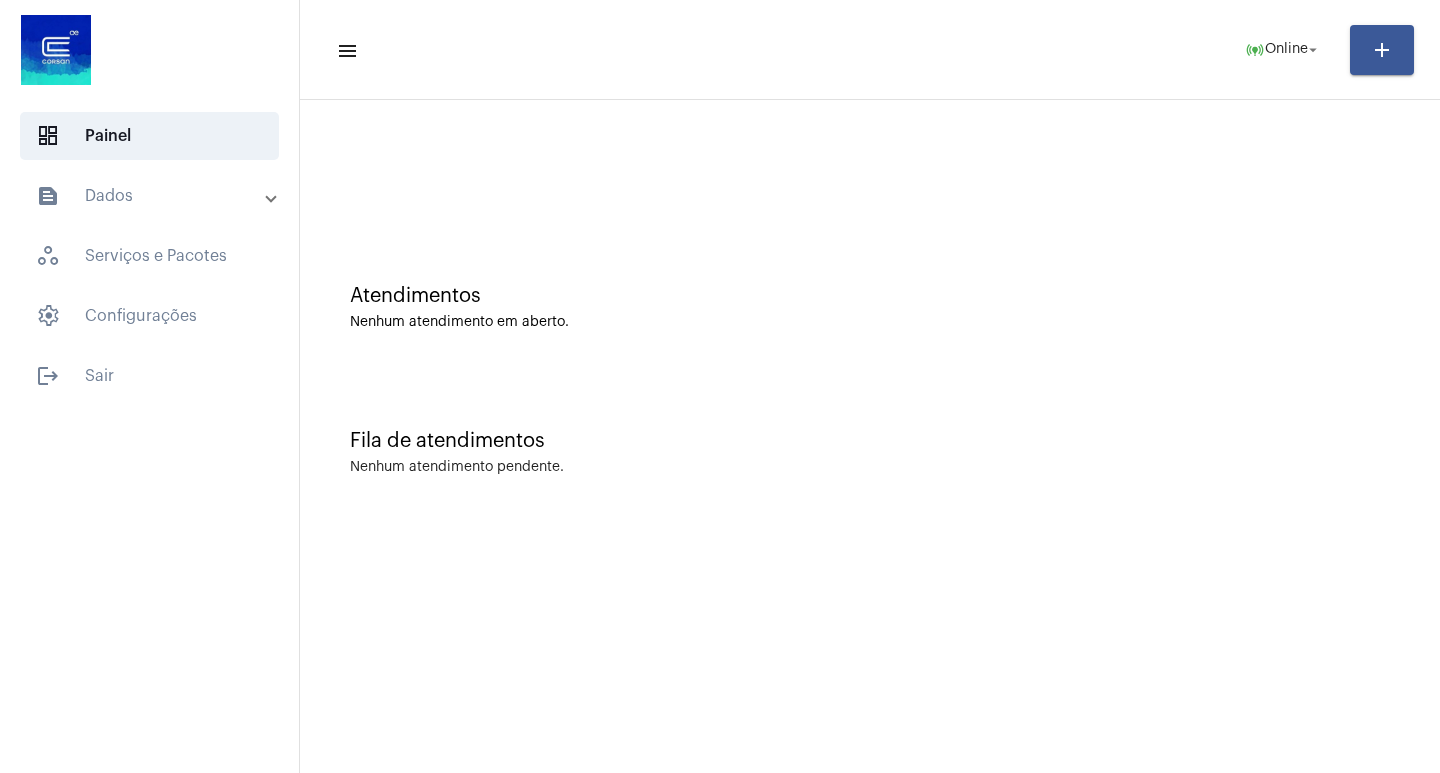 click on "menu  online_prediction  Online arrow_drop_down add Atendimentos Nenhum atendimento em aberto. Fila de atendimentos Nenhum atendimento pendente." 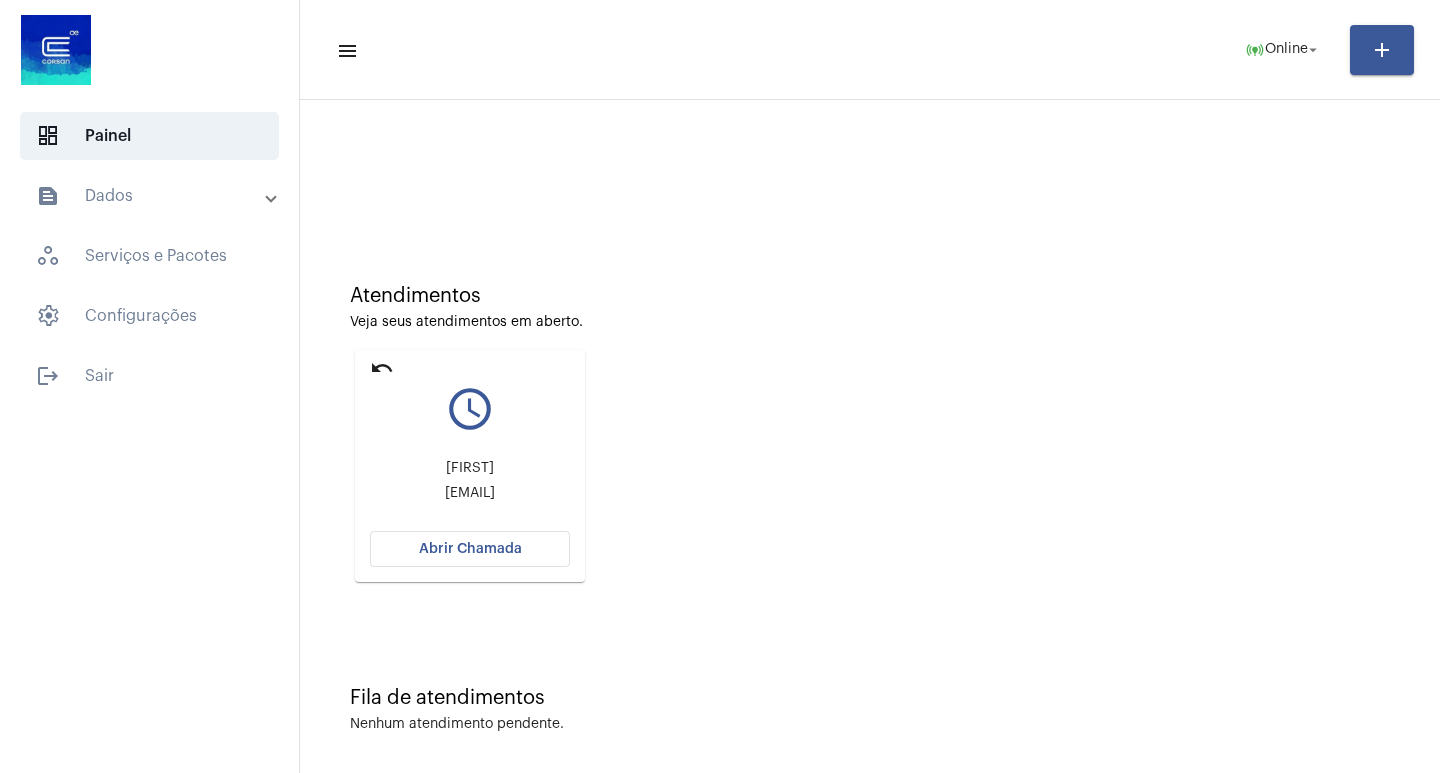 click on "Abrir Chamada" 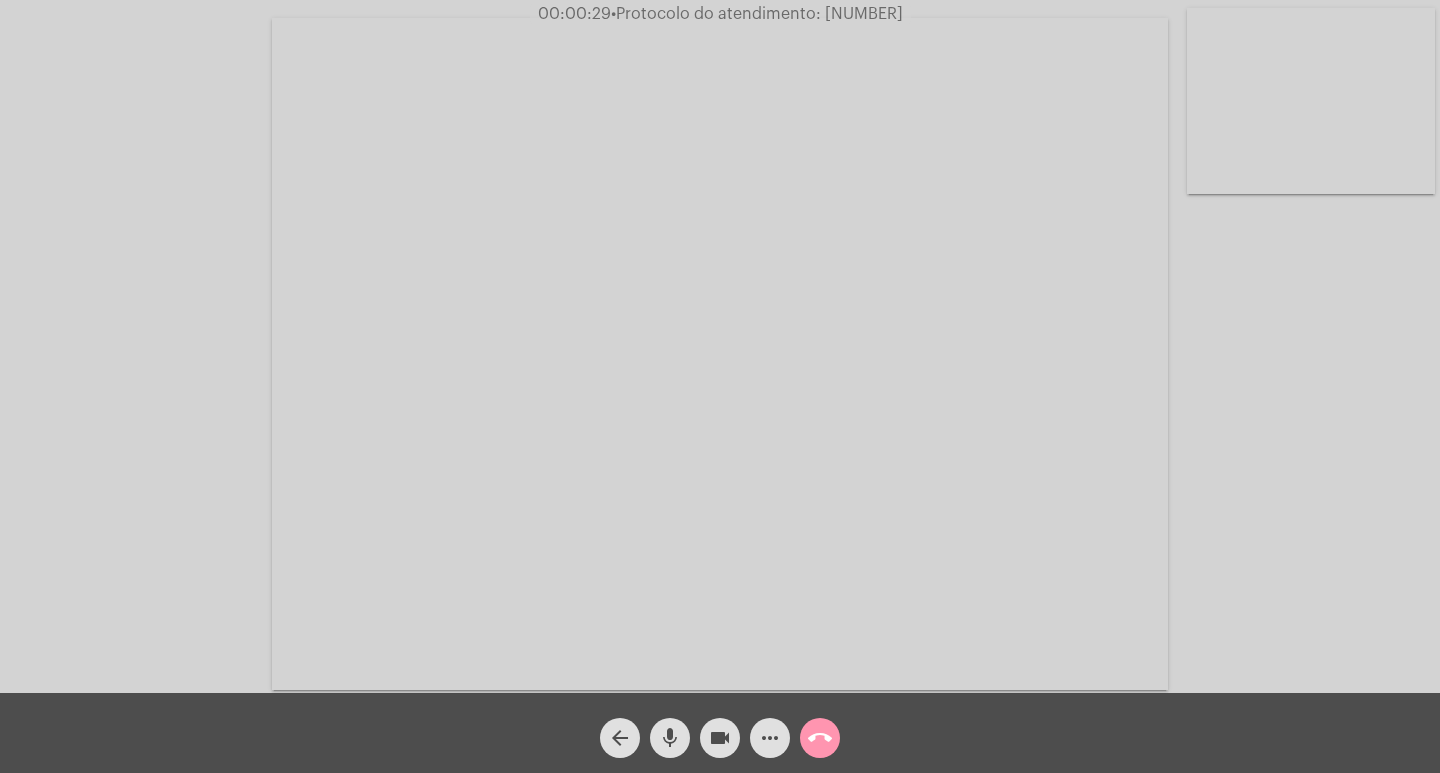 click on "Acessando Câmera e Microfone..." 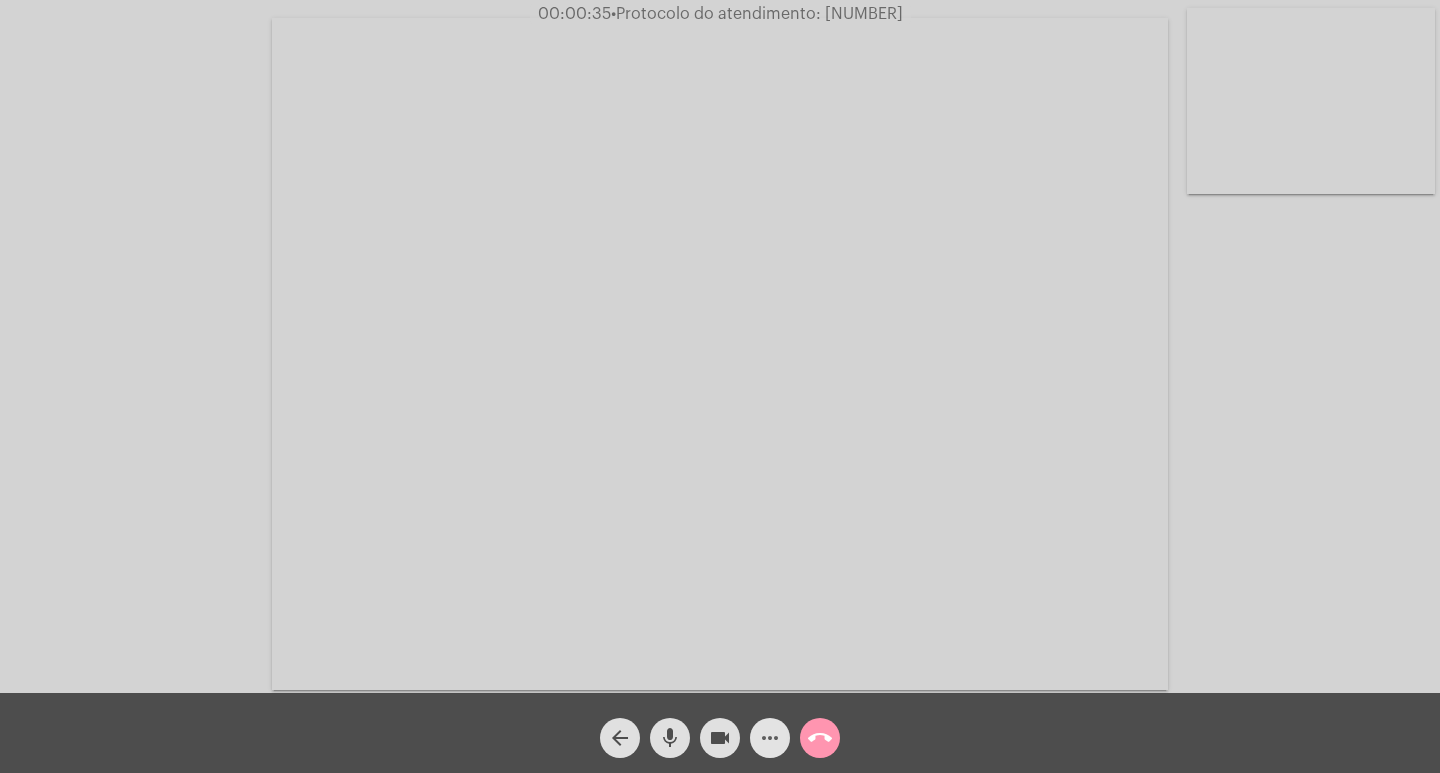 click on "more_horiz" 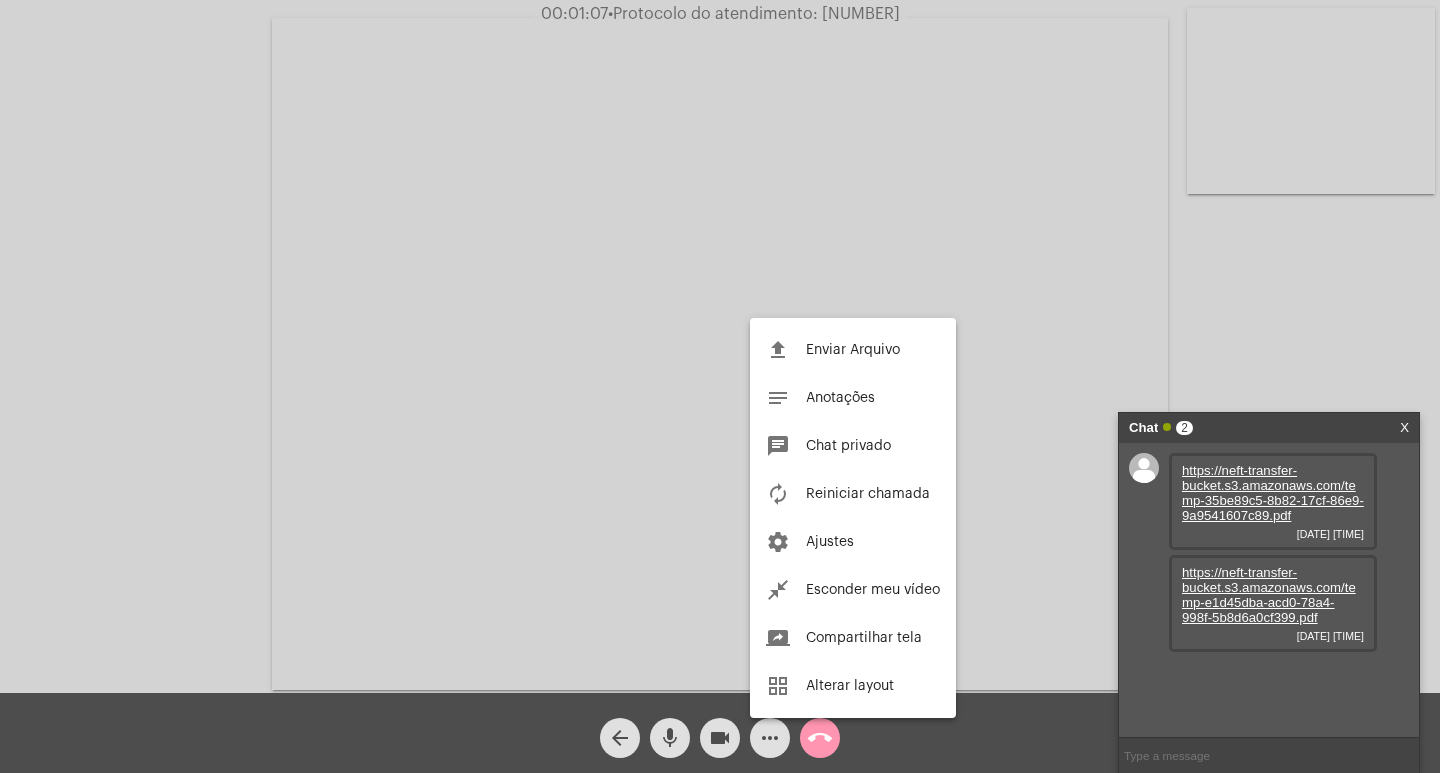 click at bounding box center (720, 386) 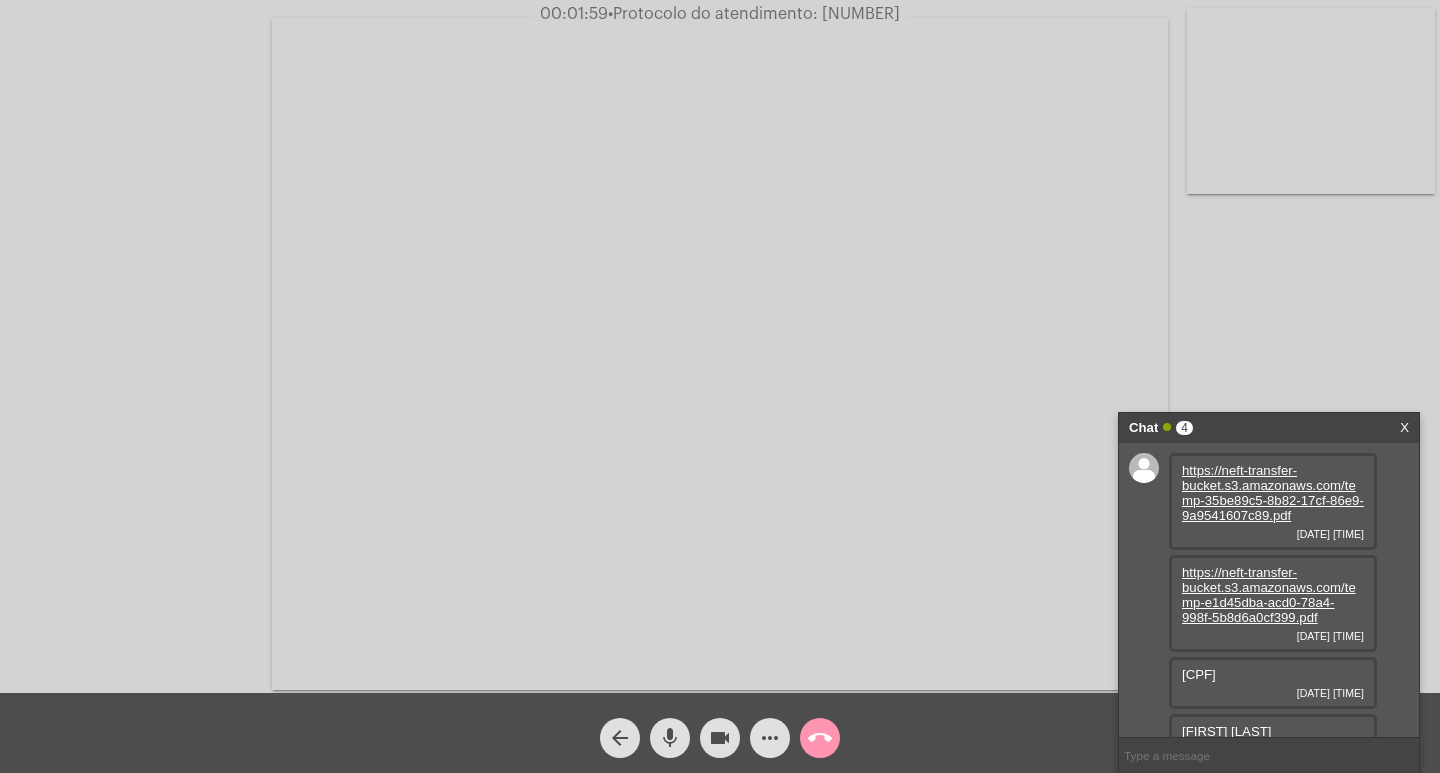 scroll, scrollTop: 29, scrollLeft: 0, axis: vertical 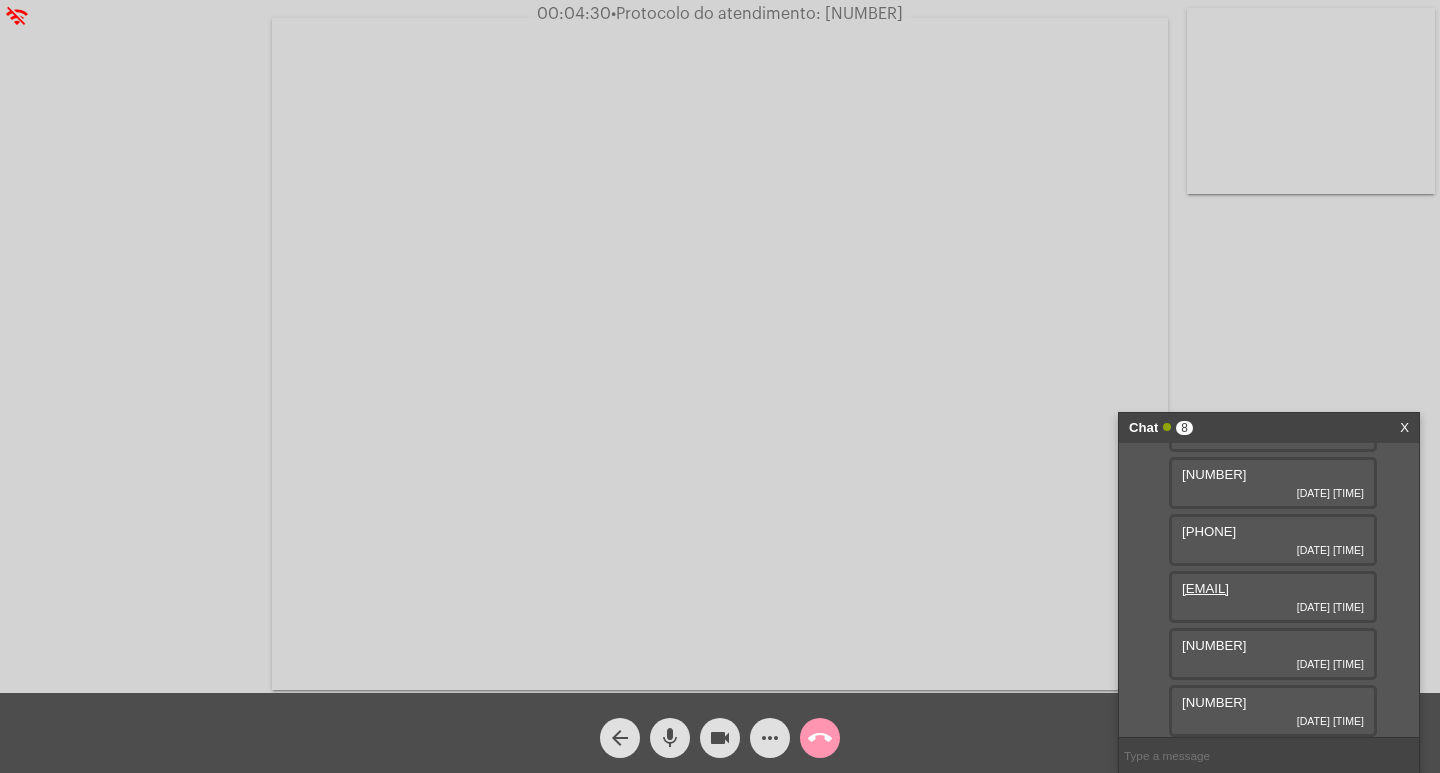 click at bounding box center [1269, 755] 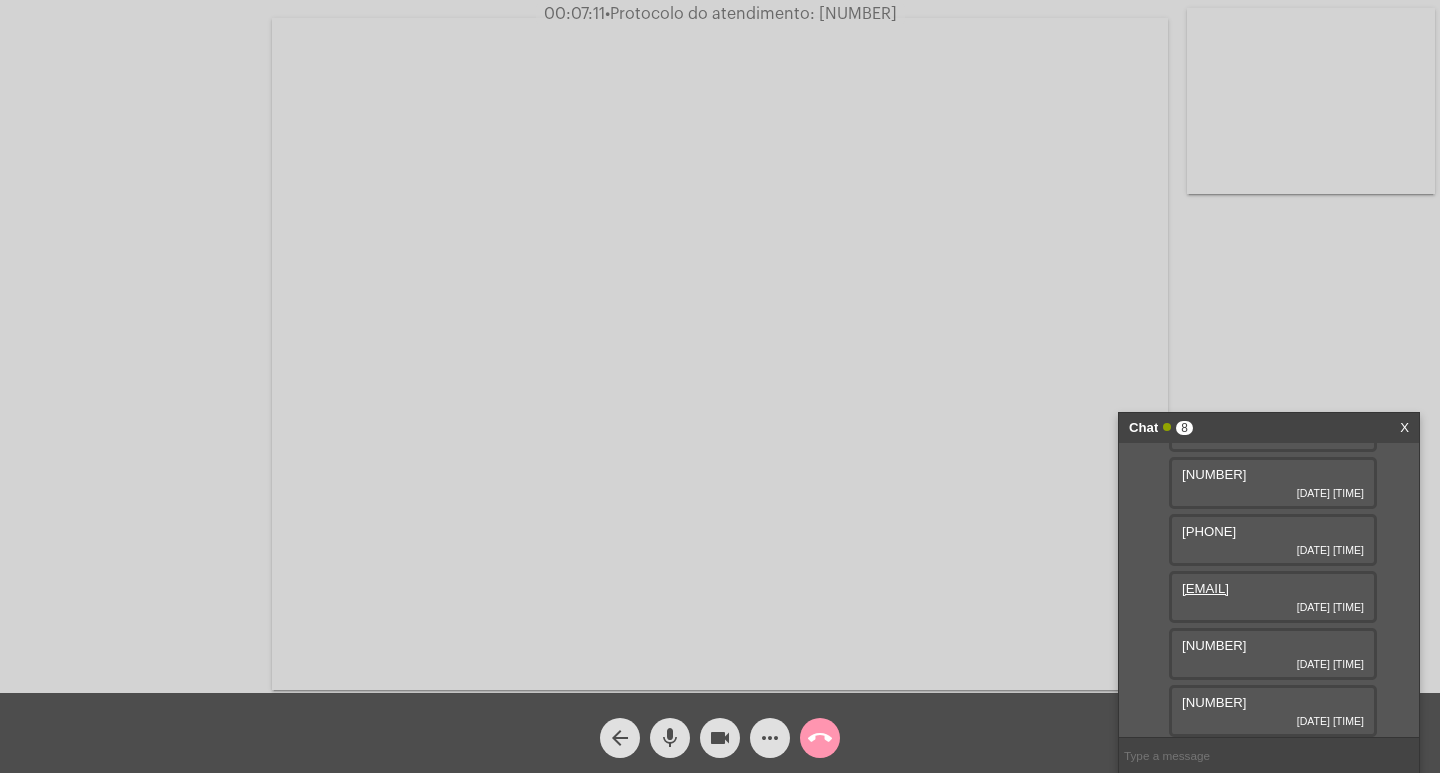 click on "Chat  8 X [URL] [DATE] [TIME] [URL] [DATE] [TIME] [CPF] [DATE] [TIME] [FIRST] [LAST] [DATE] [TIME] [DATE] [DATE] [TIME] [NUMBER] [DATE] [TIME] [PHONE] [DATE] [TIME] [EMAIL] [DATE] [TIME] [NUMBER] [DATE] [TIME] [NUMBER] [DATE] [TIME]" at bounding box center [1269, 592] 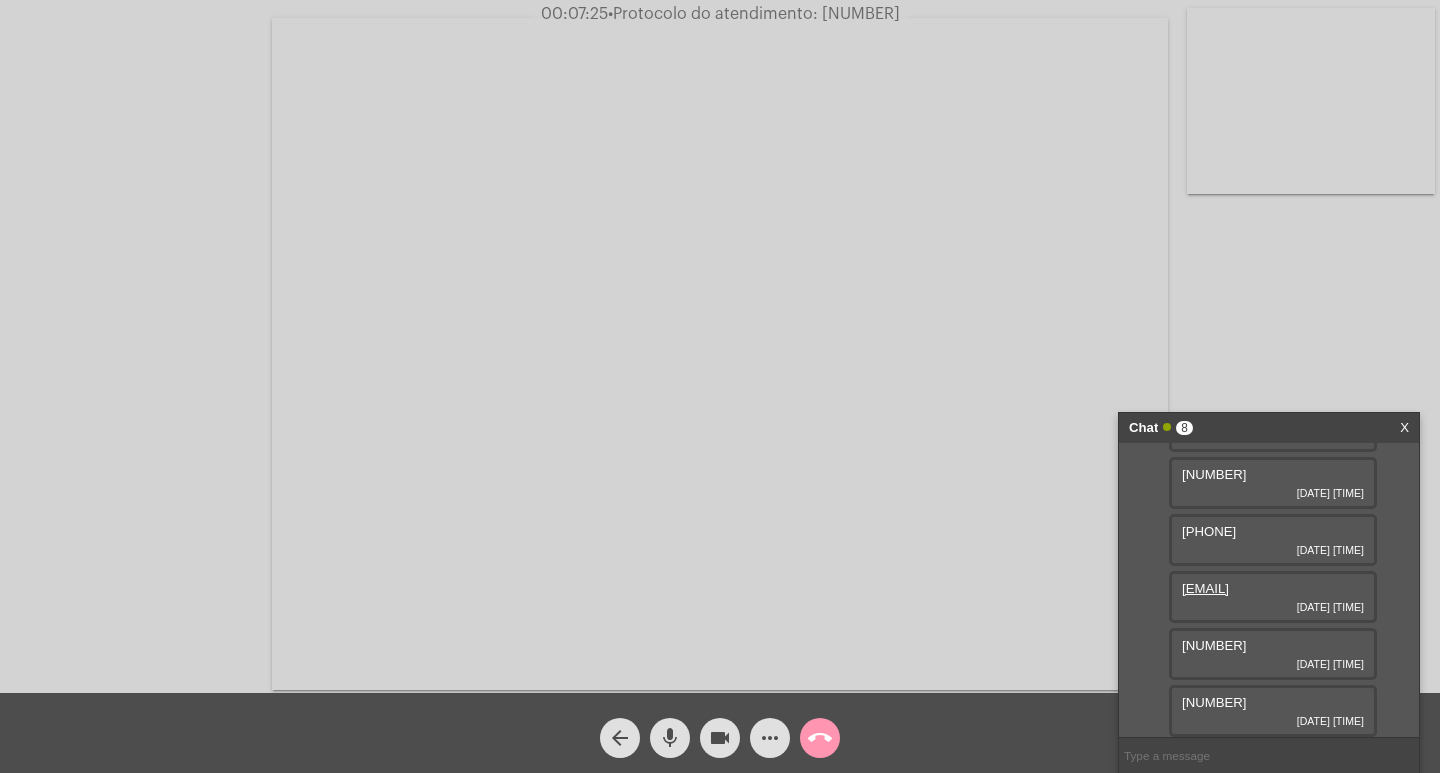click on "•  Protocolo do atendimento: [NUMBER]" 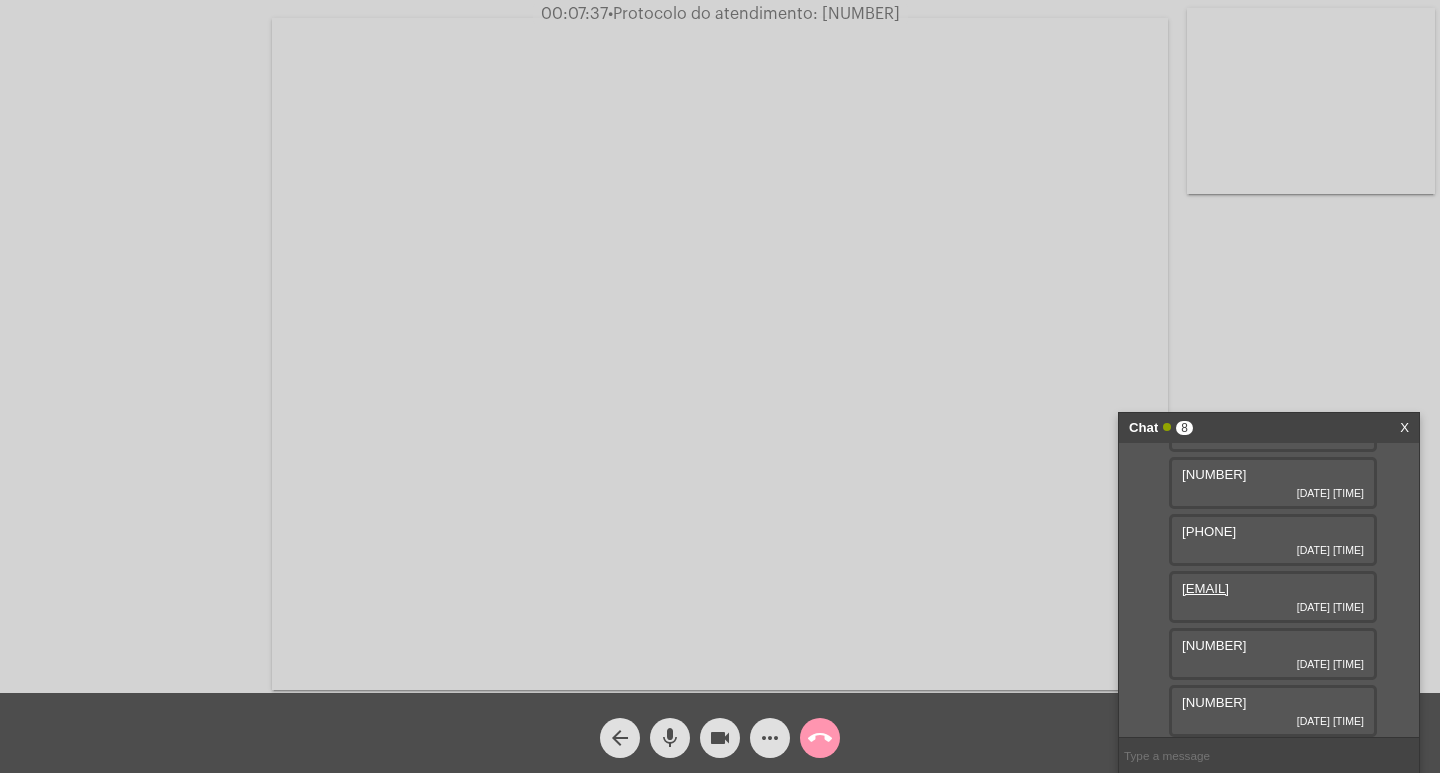 click on "call_end" 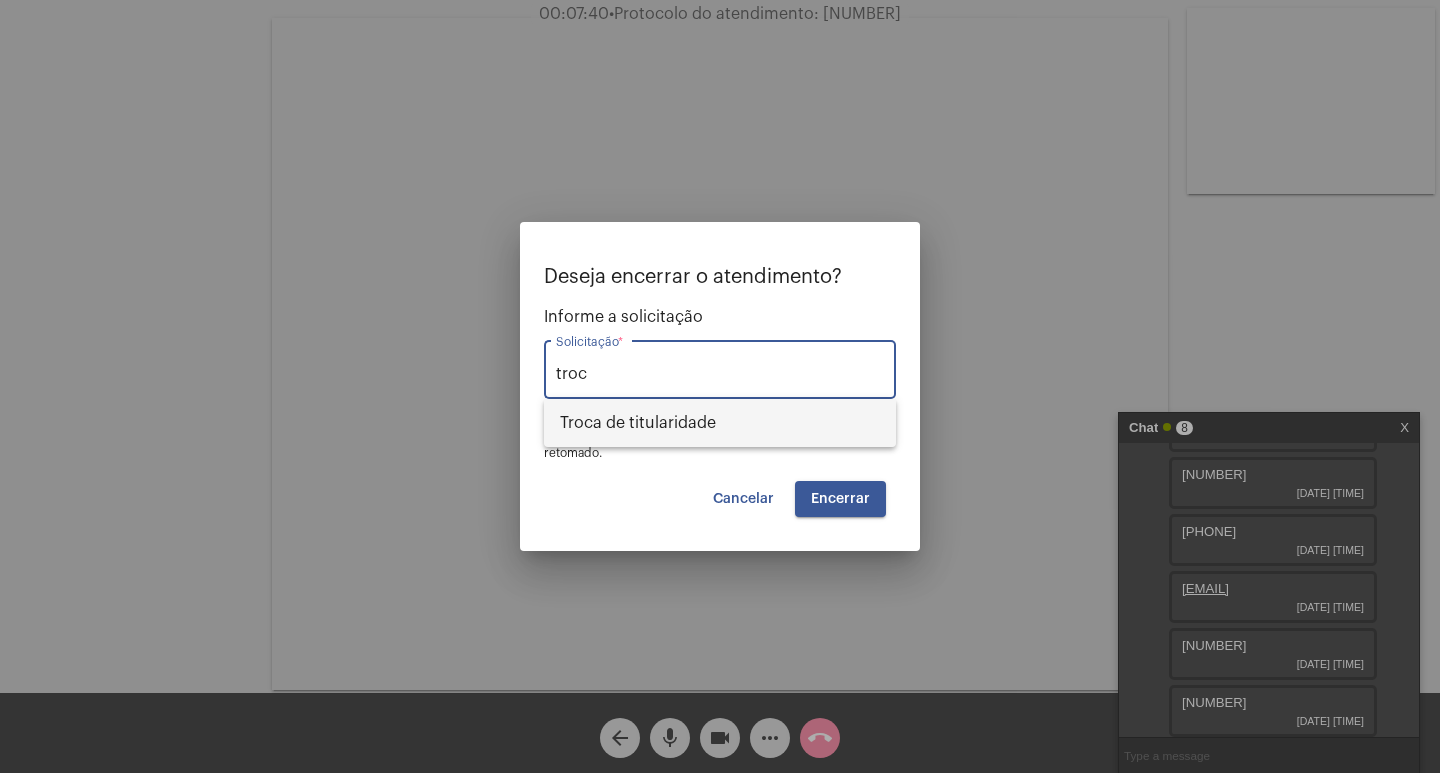 click on "Troca de titularidade" at bounding box center [720, 423] 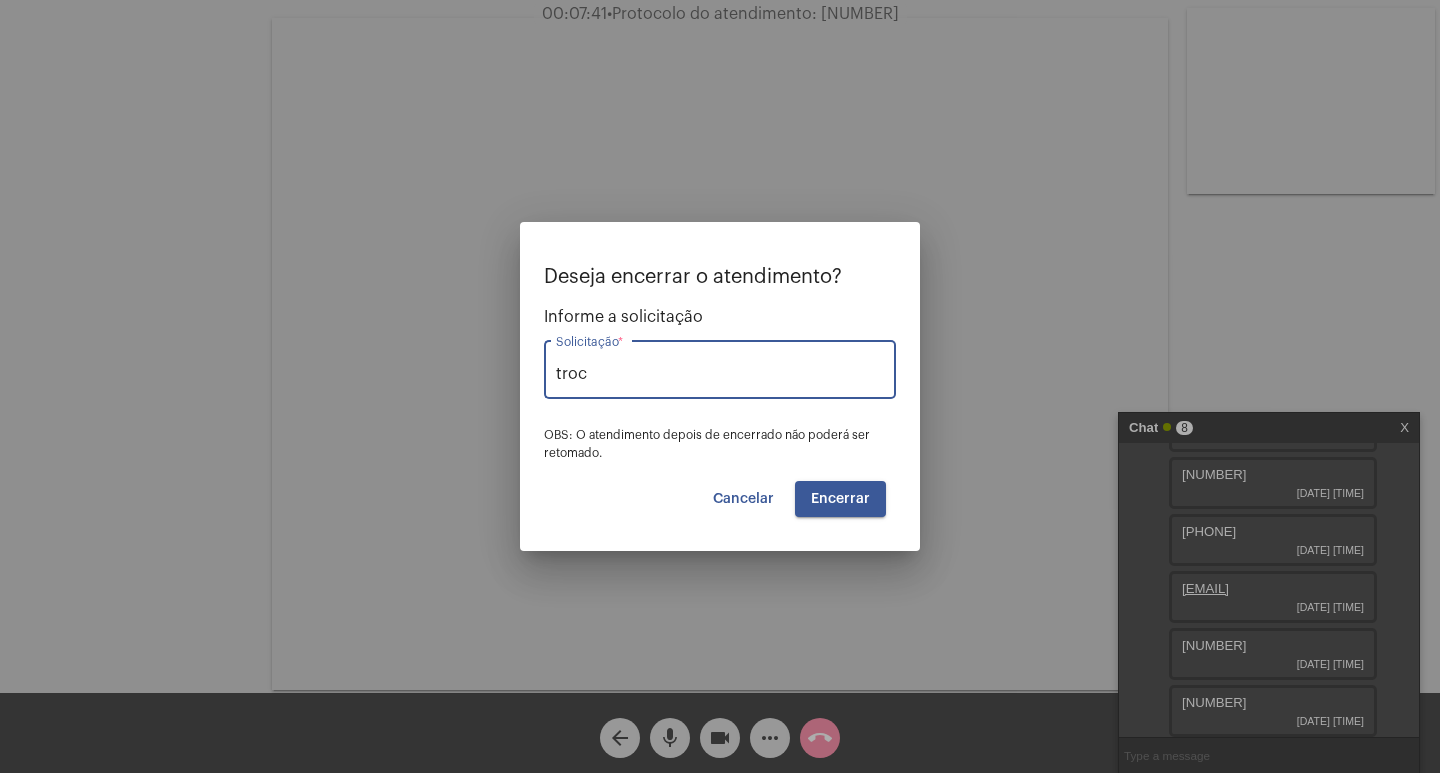 type on "Troca de titularidade" 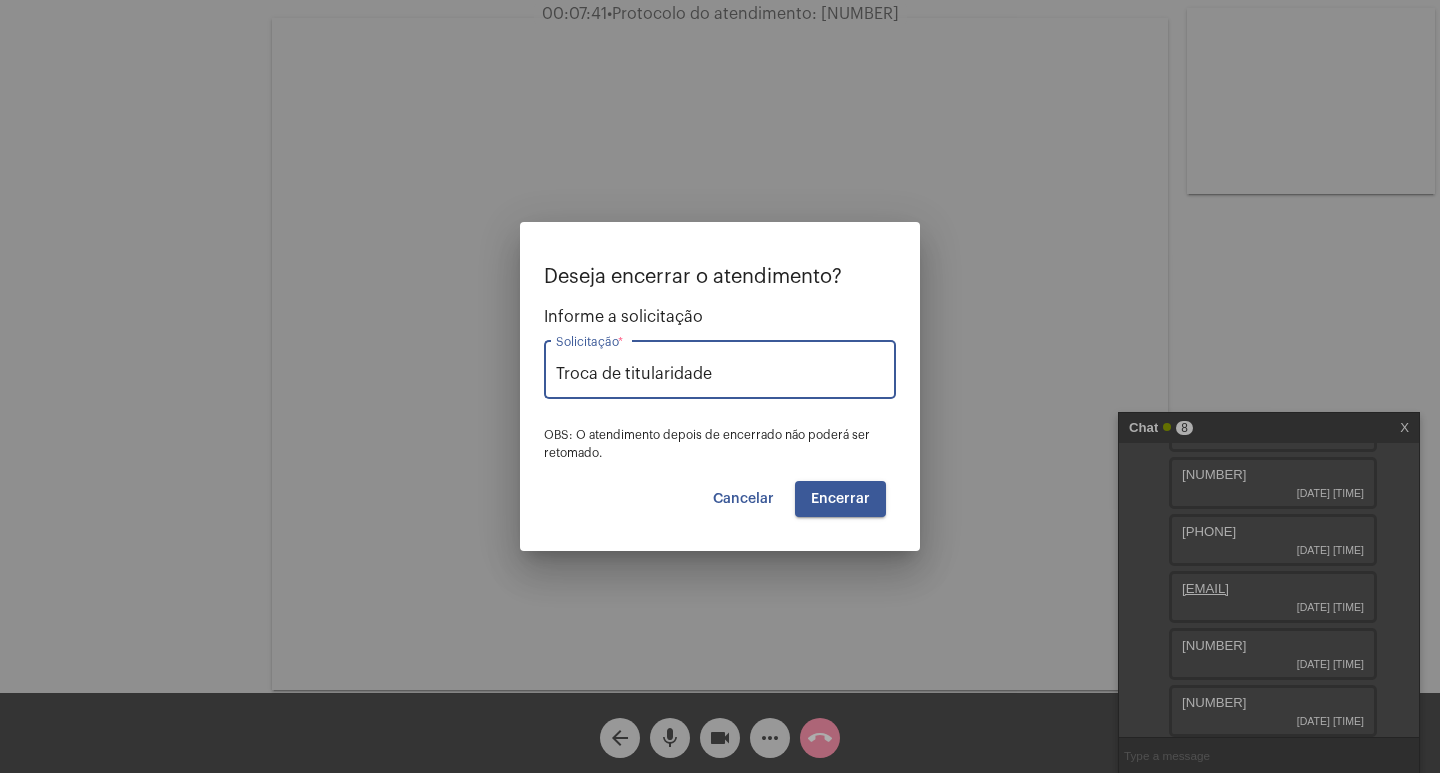 click on "Encerrar" at bounding box center (840, 499) 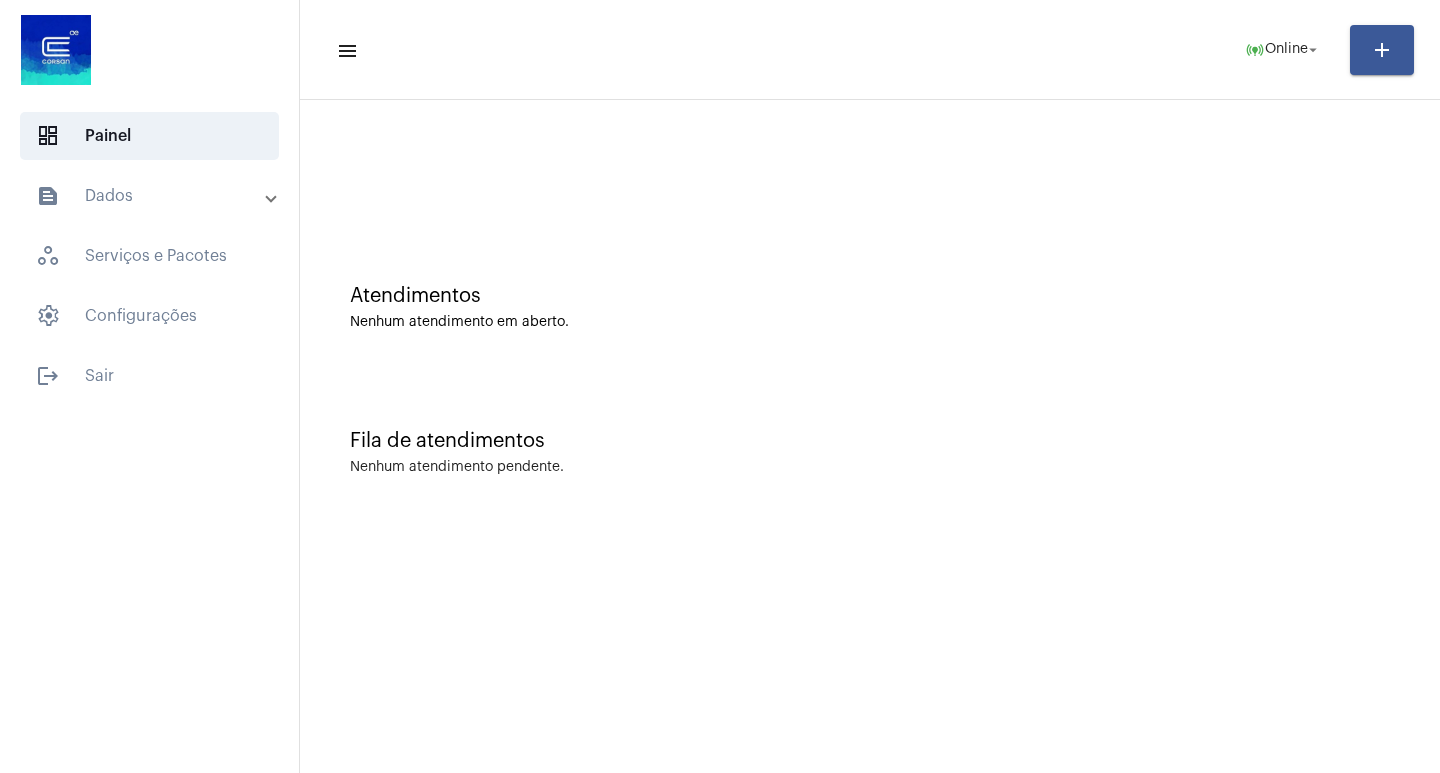 click on "menu  online_prediction  Online arrow_drop_down add Atendimentos Nenhum atendimento em aberto. Fila de atendimentos Nenhum atendimento pendente." 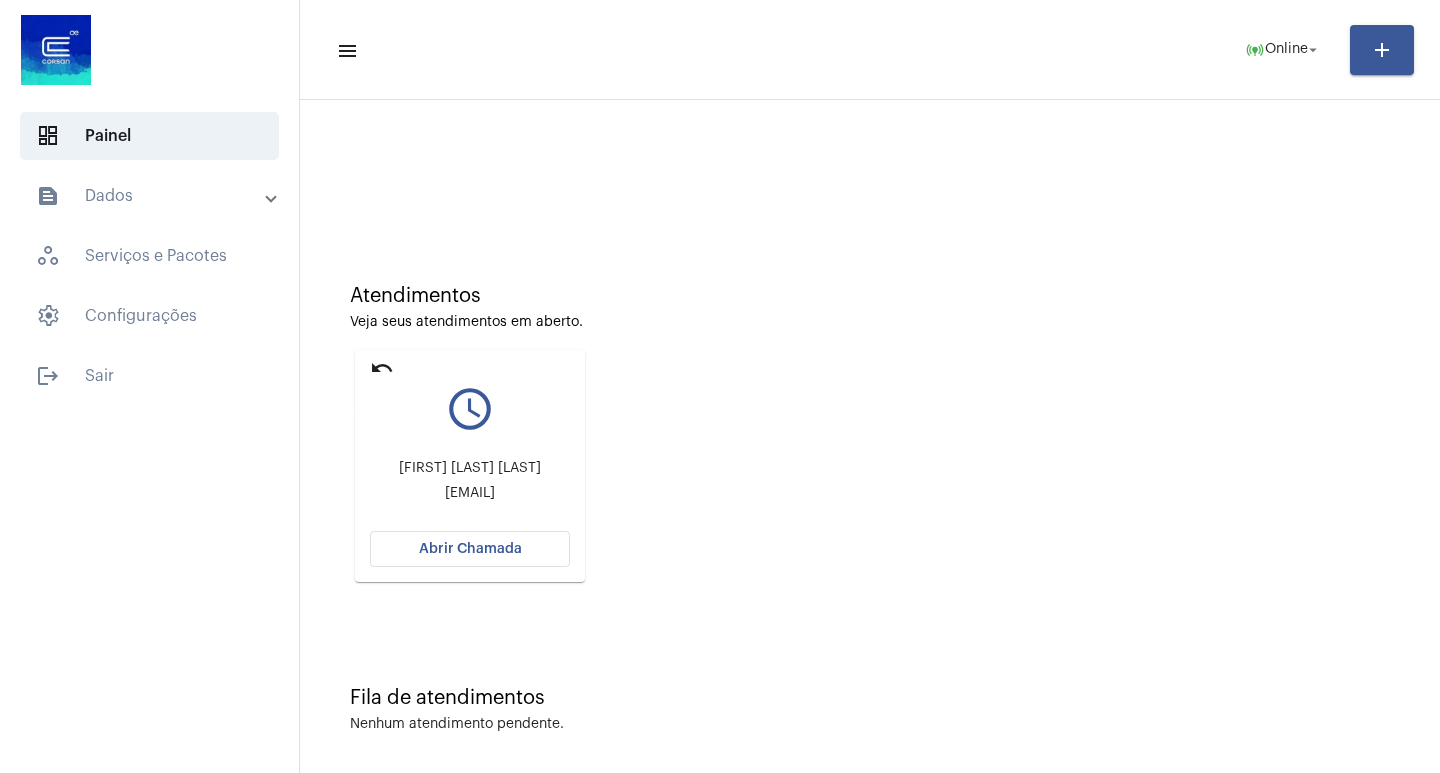 click on "undo" 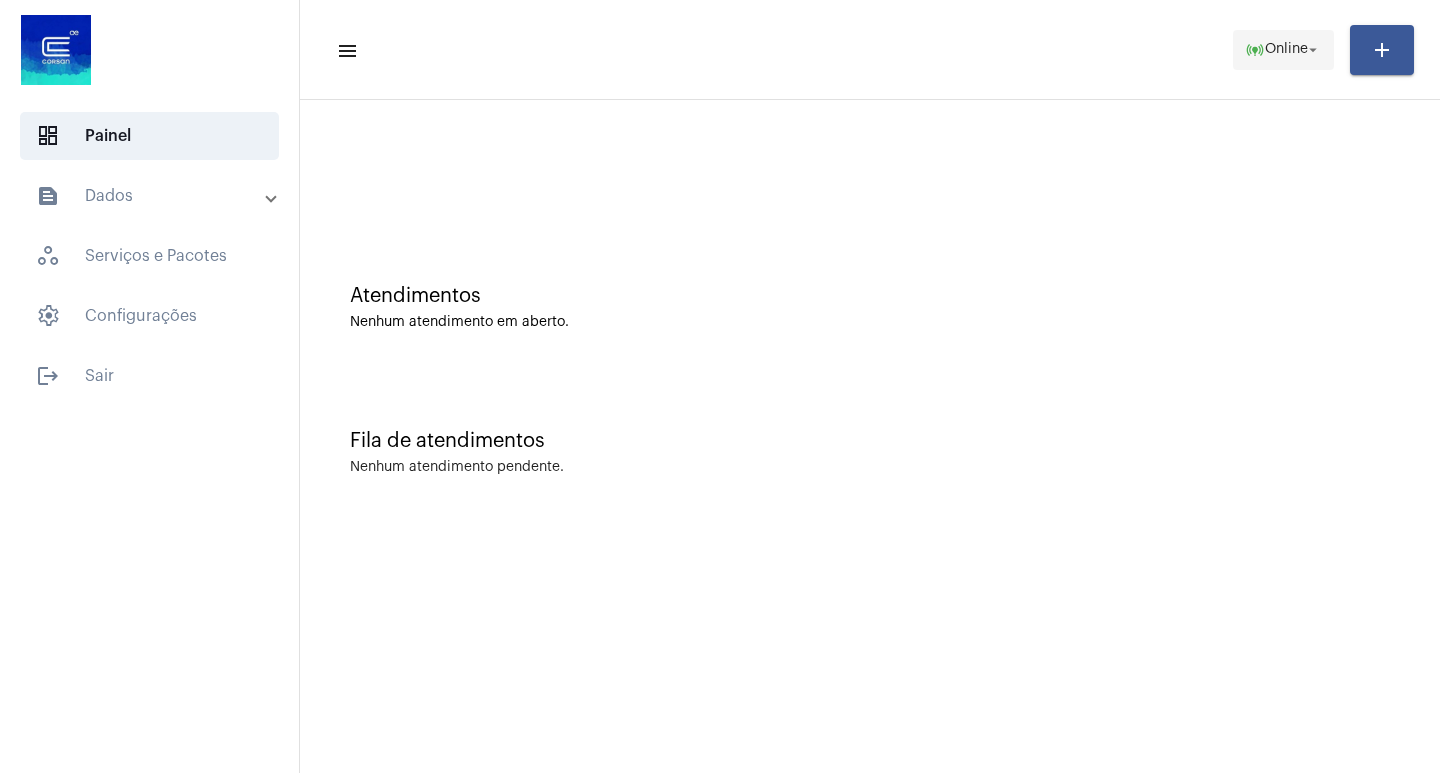 click on "arrow_drop_down" 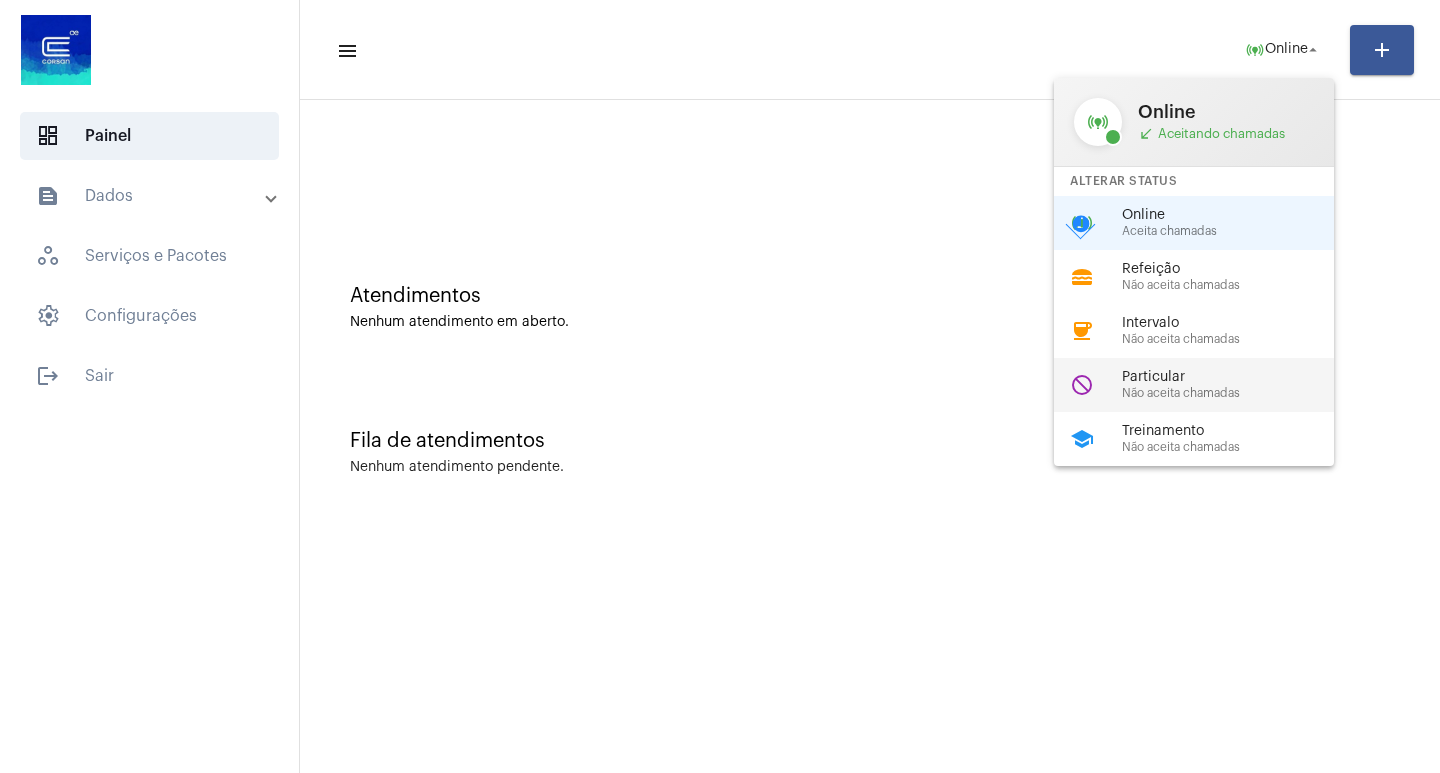 click on "Particular" at bounding box center [1236, 377] 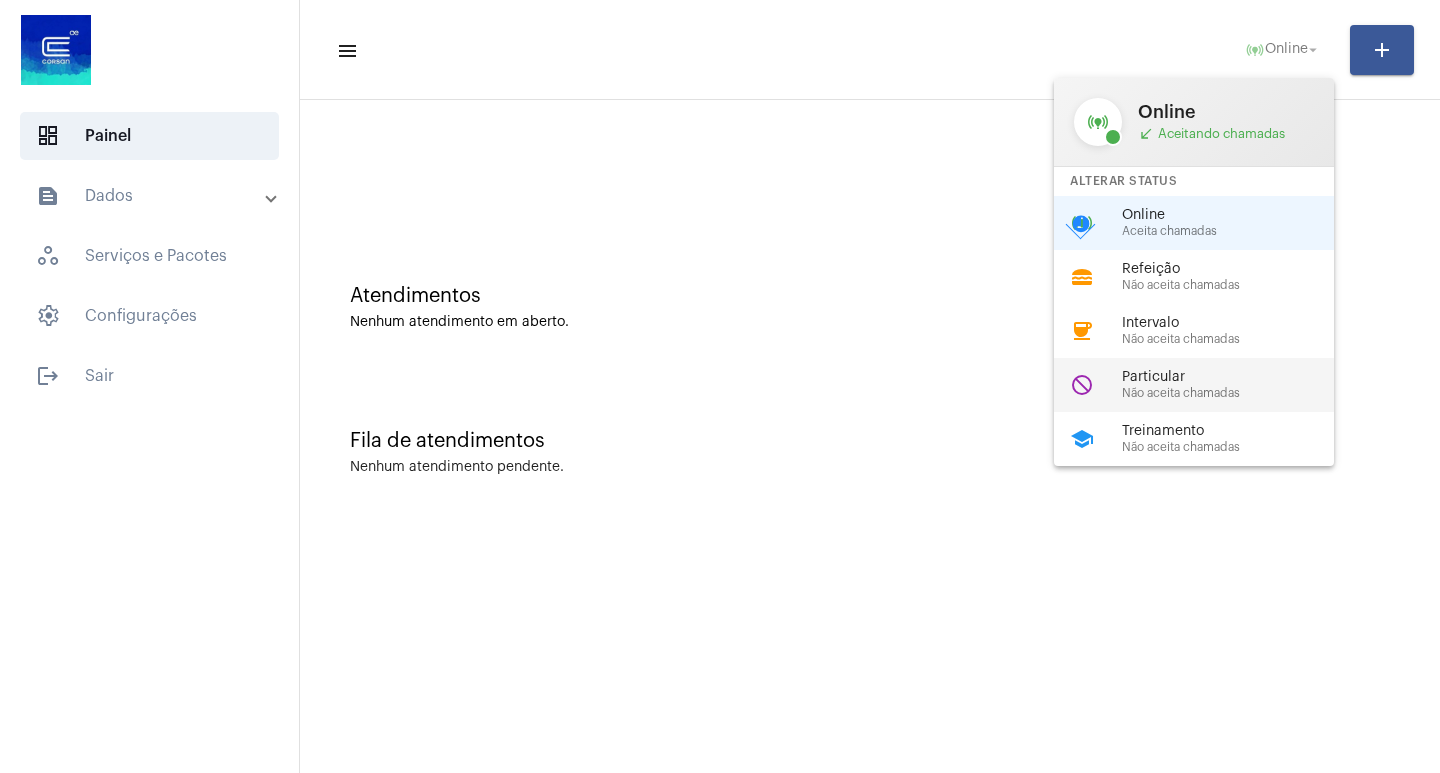 click on "Fila de atendimentos Nenhum atendimento pendente." 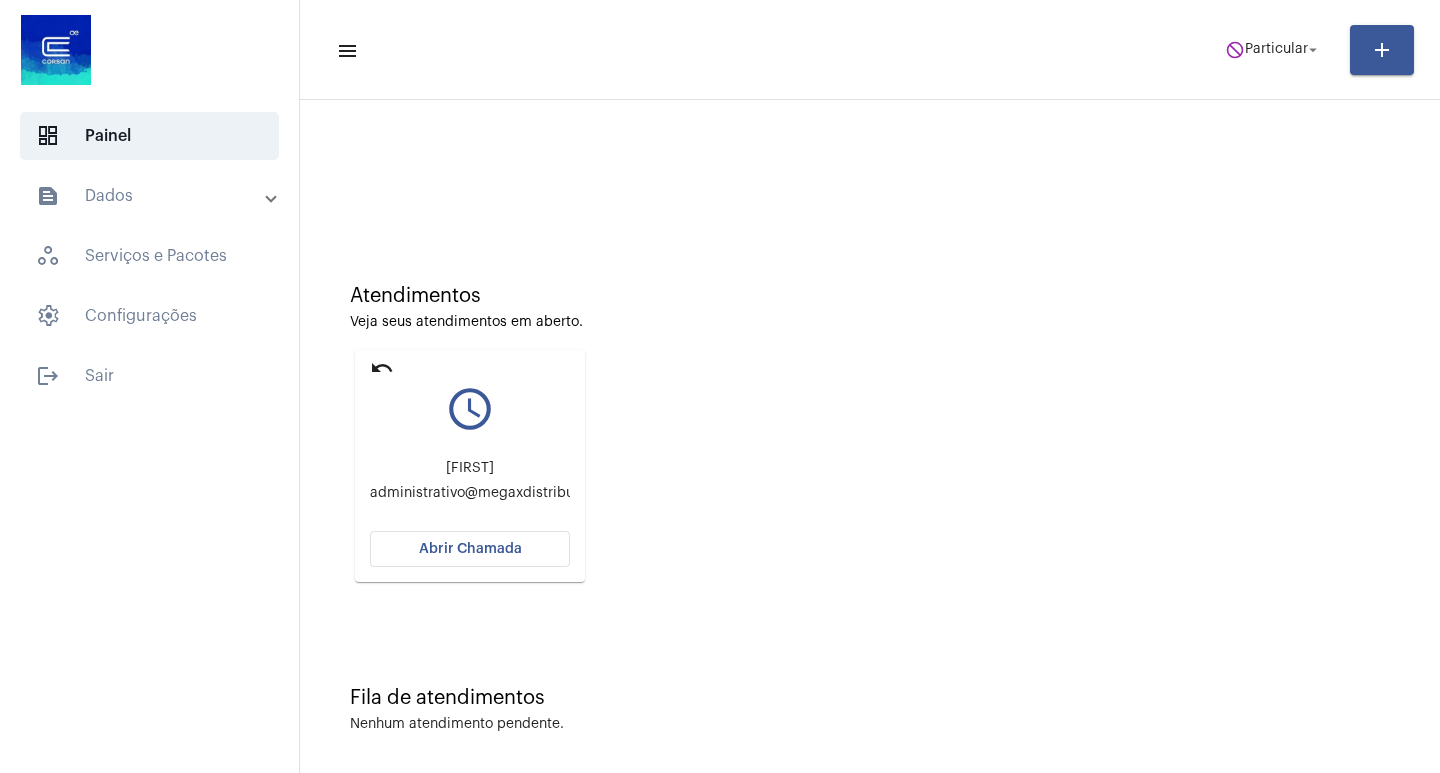 click on "undo" 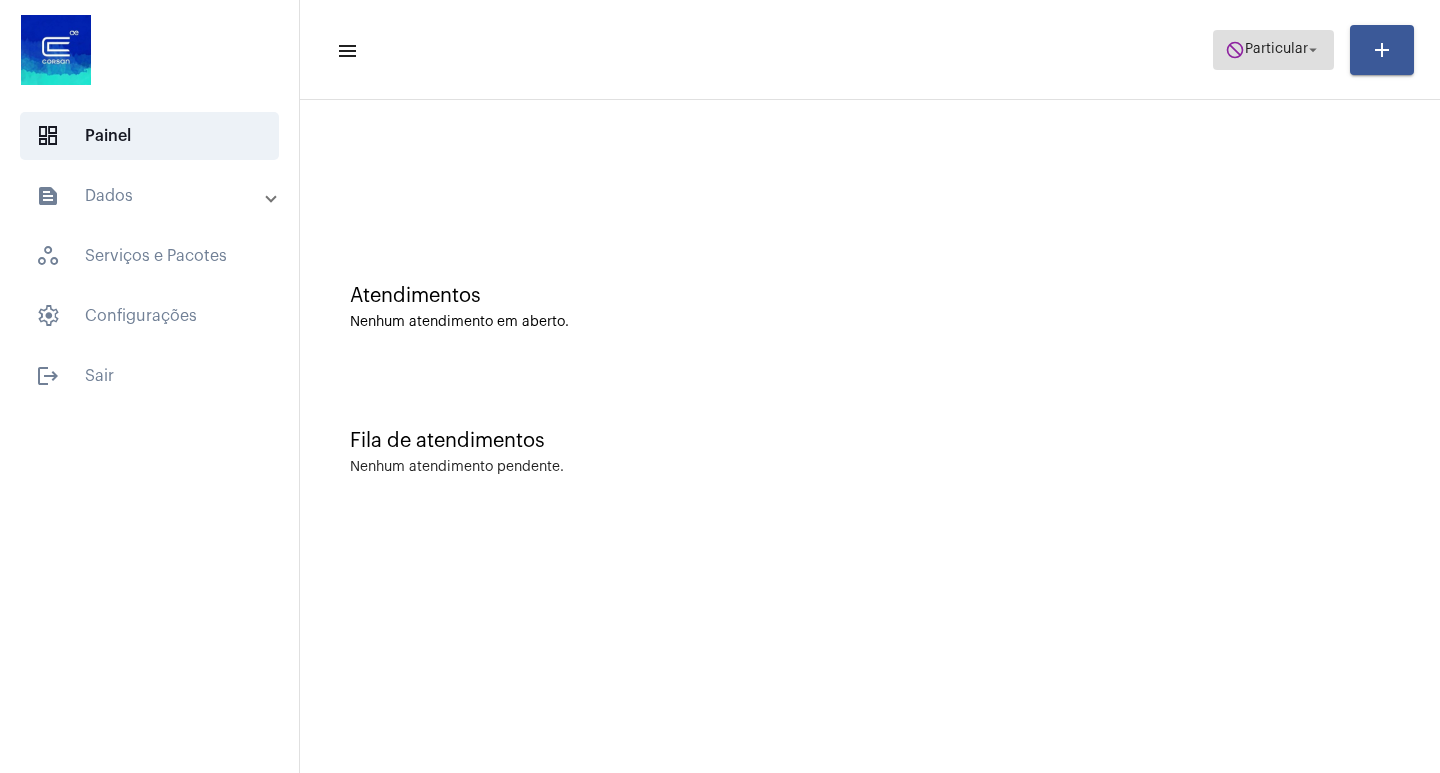 click on "Particular" 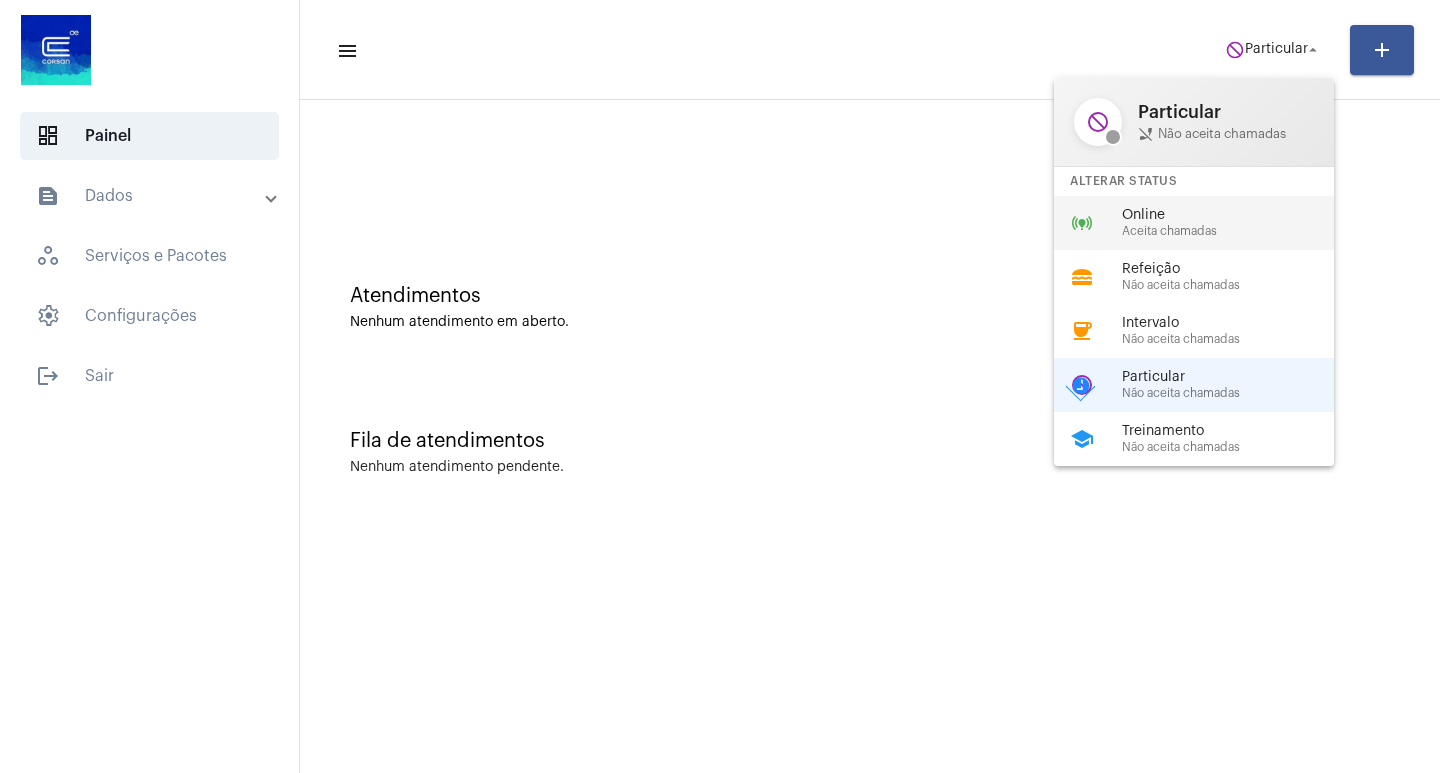click on "Aceita chamadas" at bounding box center [1236, 231] 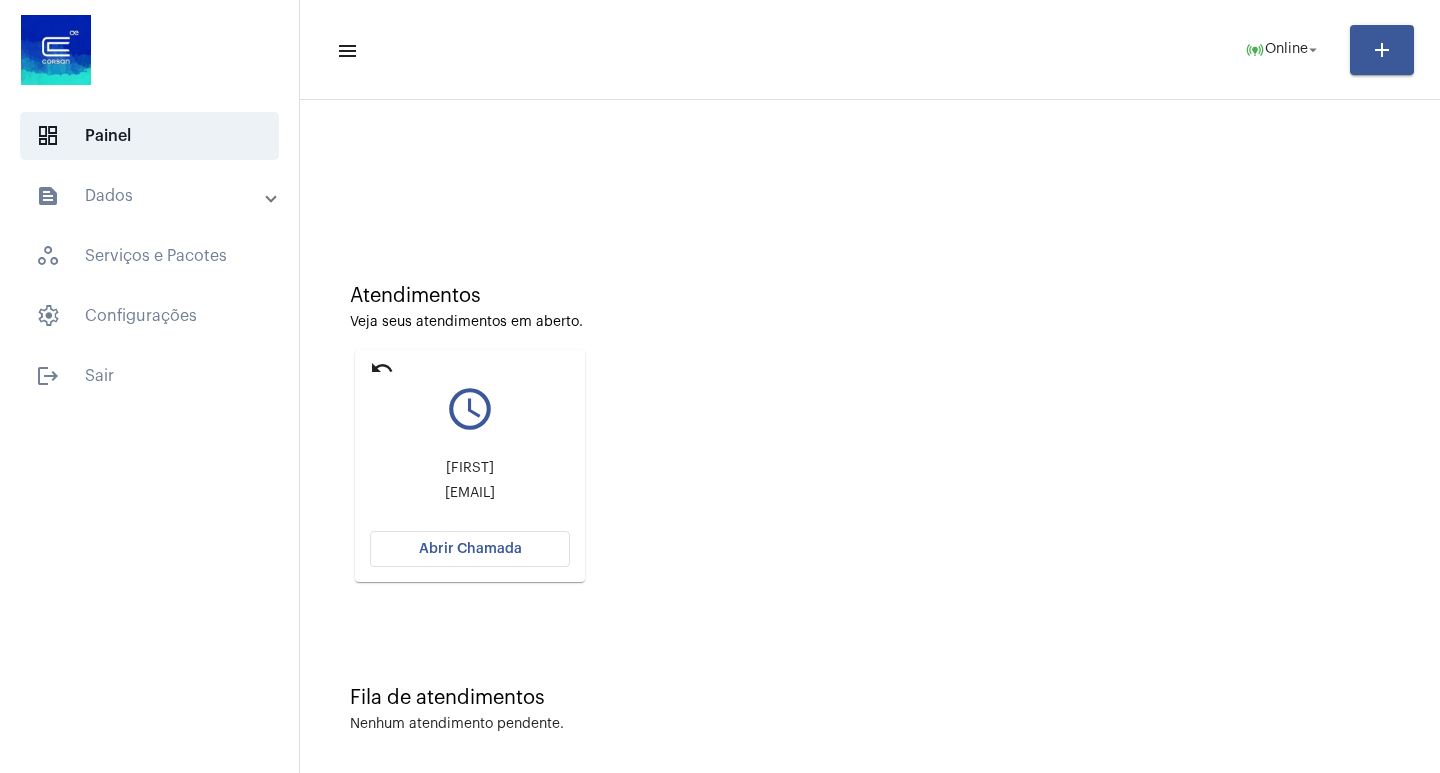 click on "Abrir Chamada" 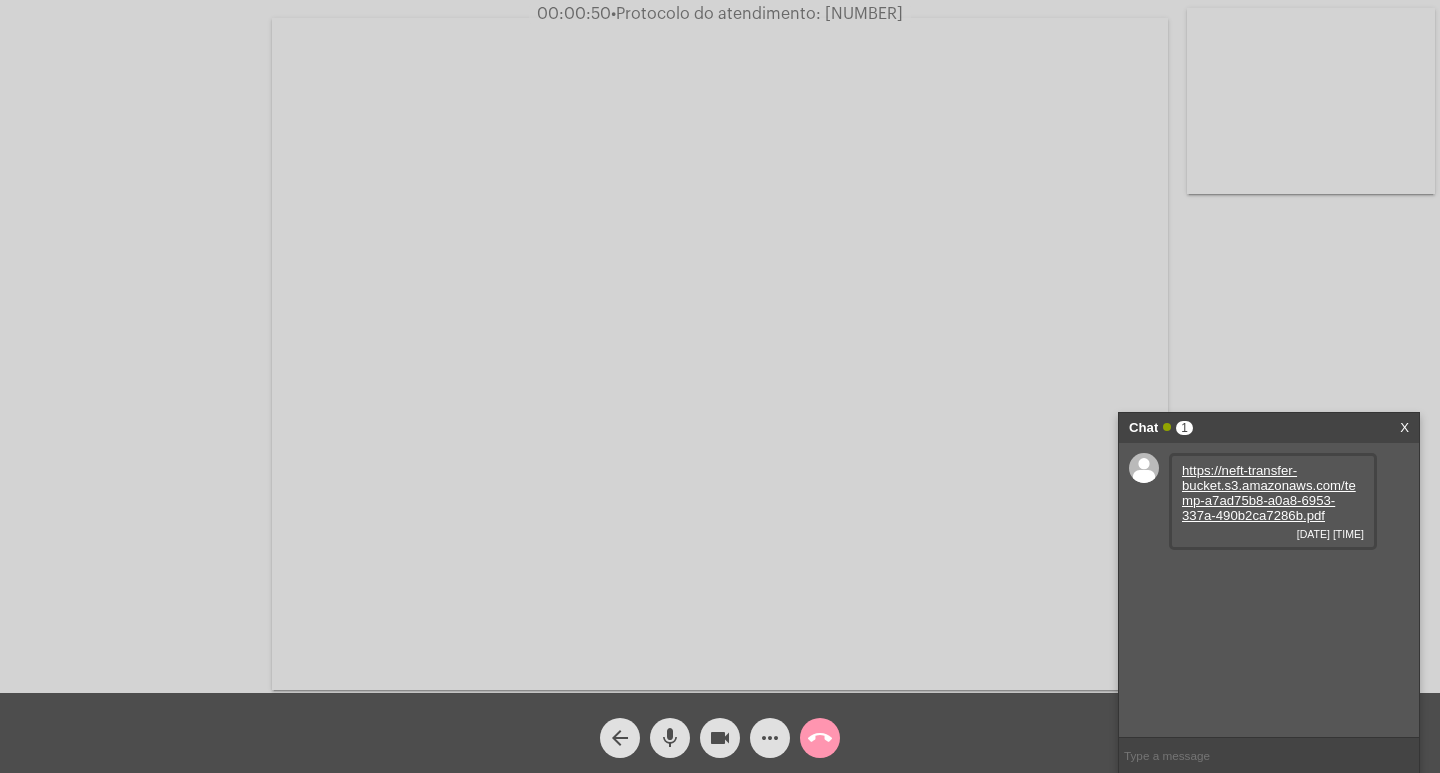 click on "https://neft-transfer-bucket.s3.amazonaws.com/temp-a7ad75b8-a0a8-6953-337a-490b2ca7286b.pdf" at bounding box center (1269, 493) 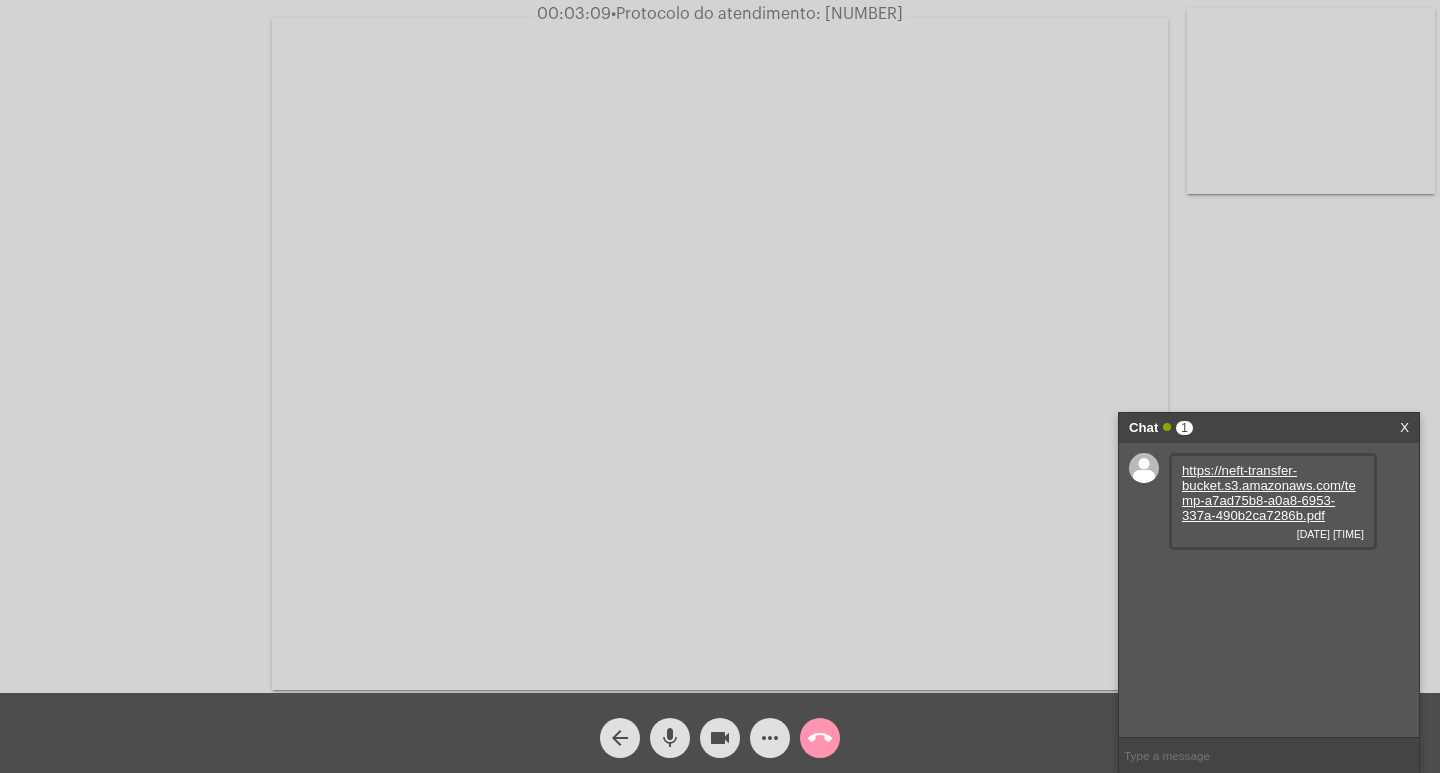 click on "more_horiz" 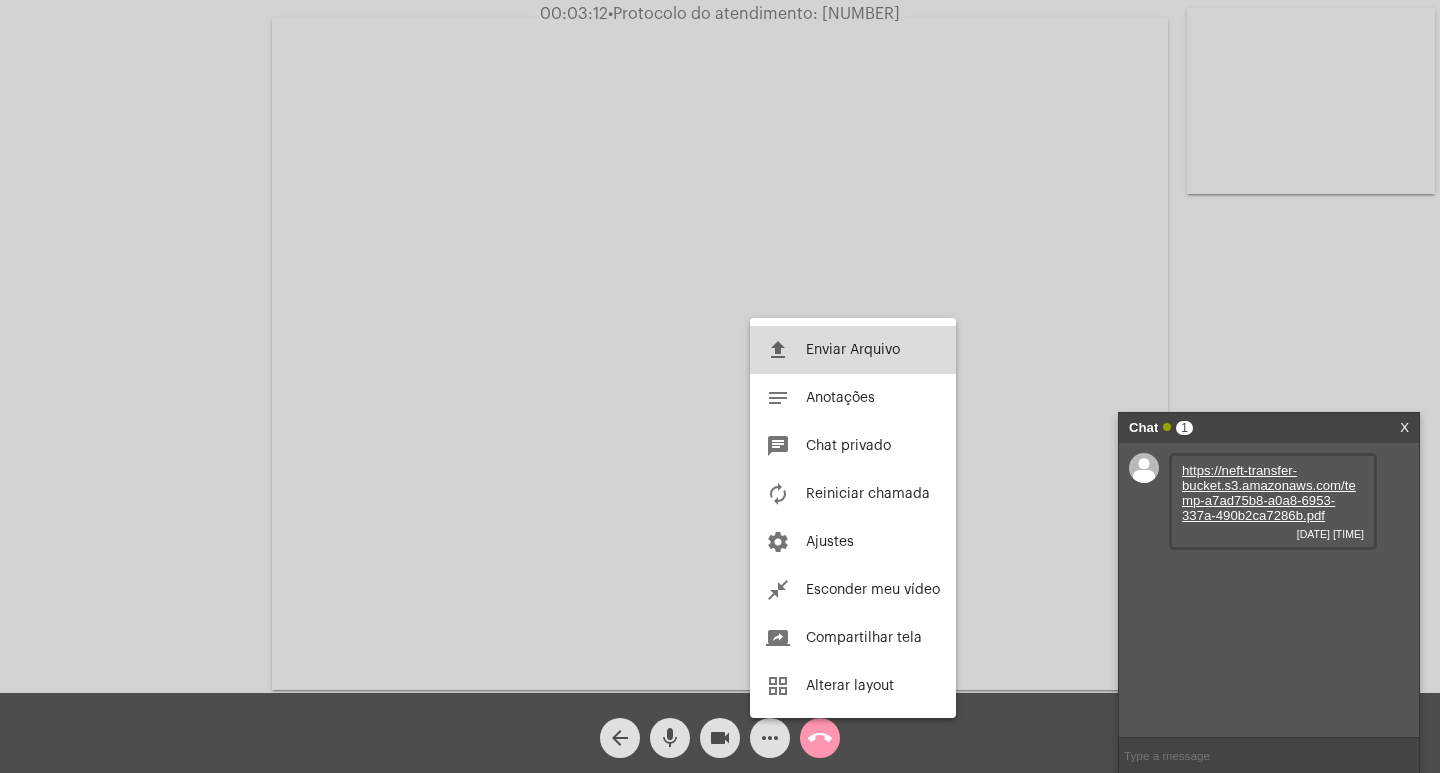 click on "Enviar Arquivo" at bounding box center (853, 350) 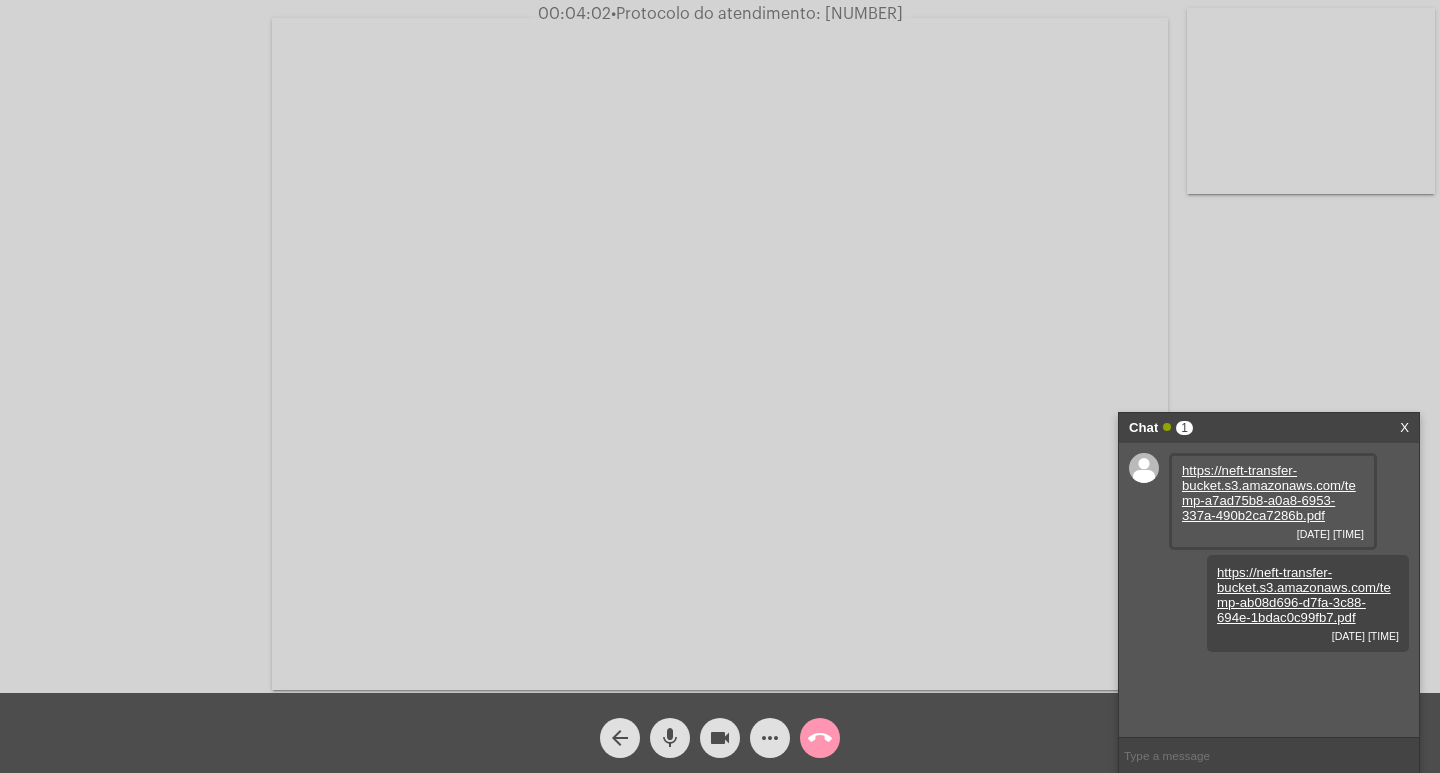 click on "Acessando Câmera e Microfone..." 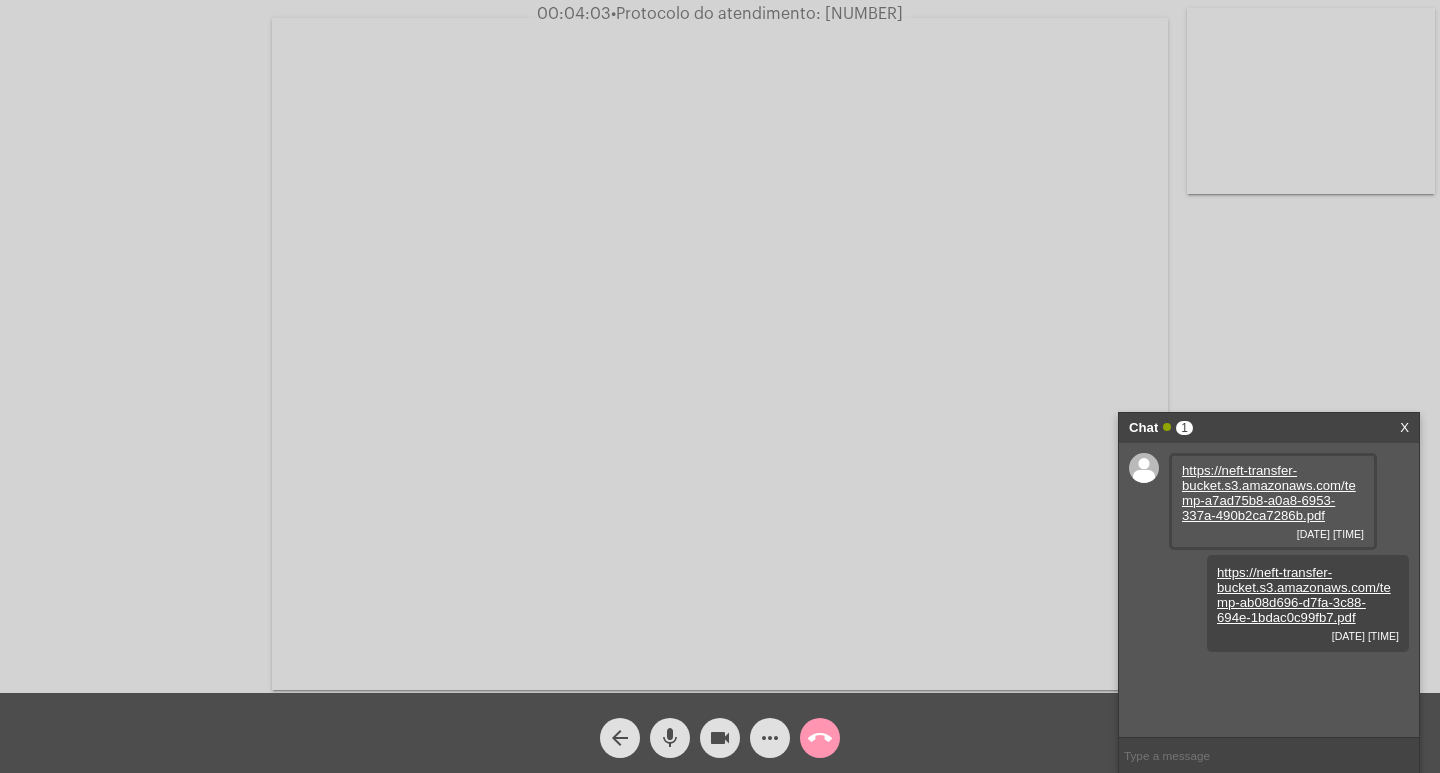 click on "Acessando Câmera e Microfone..." 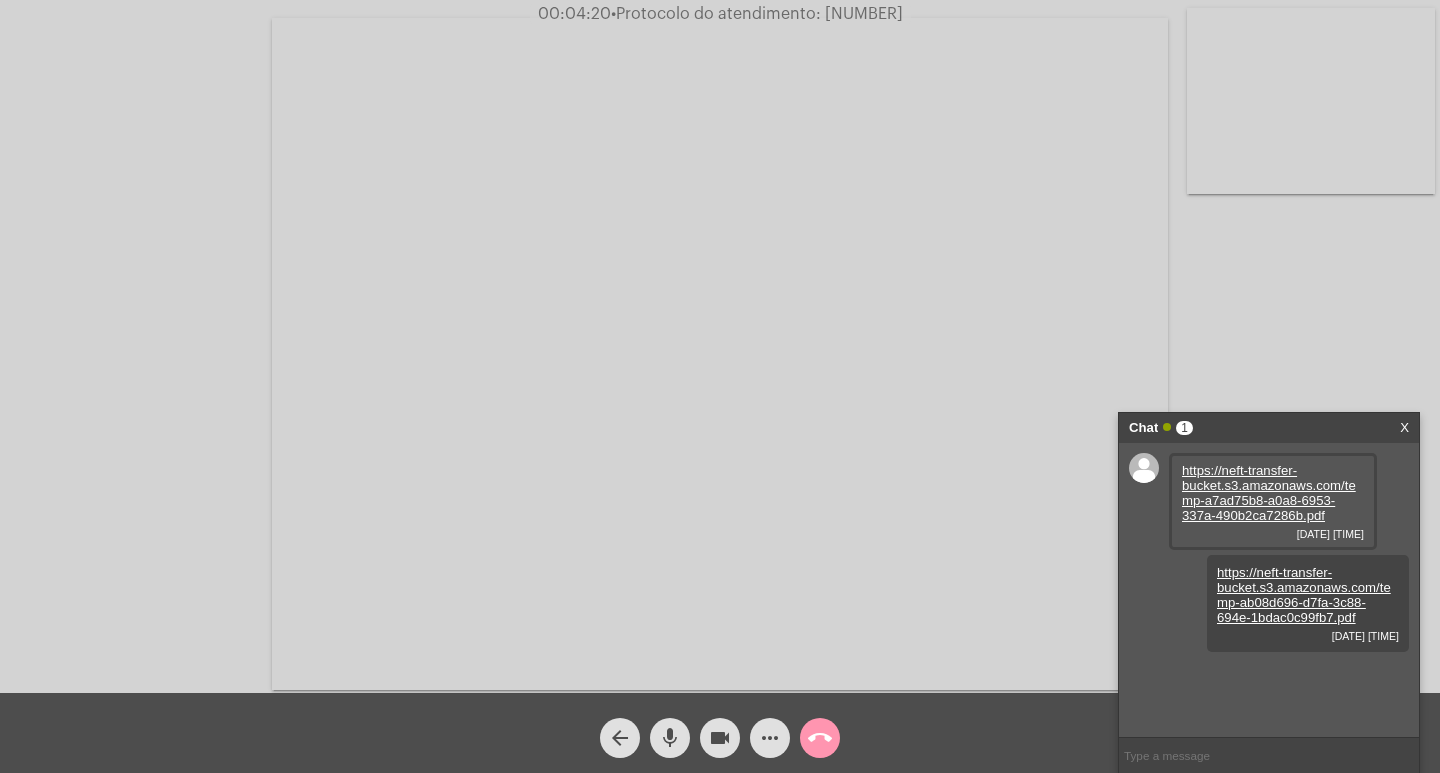 click on "call_end" 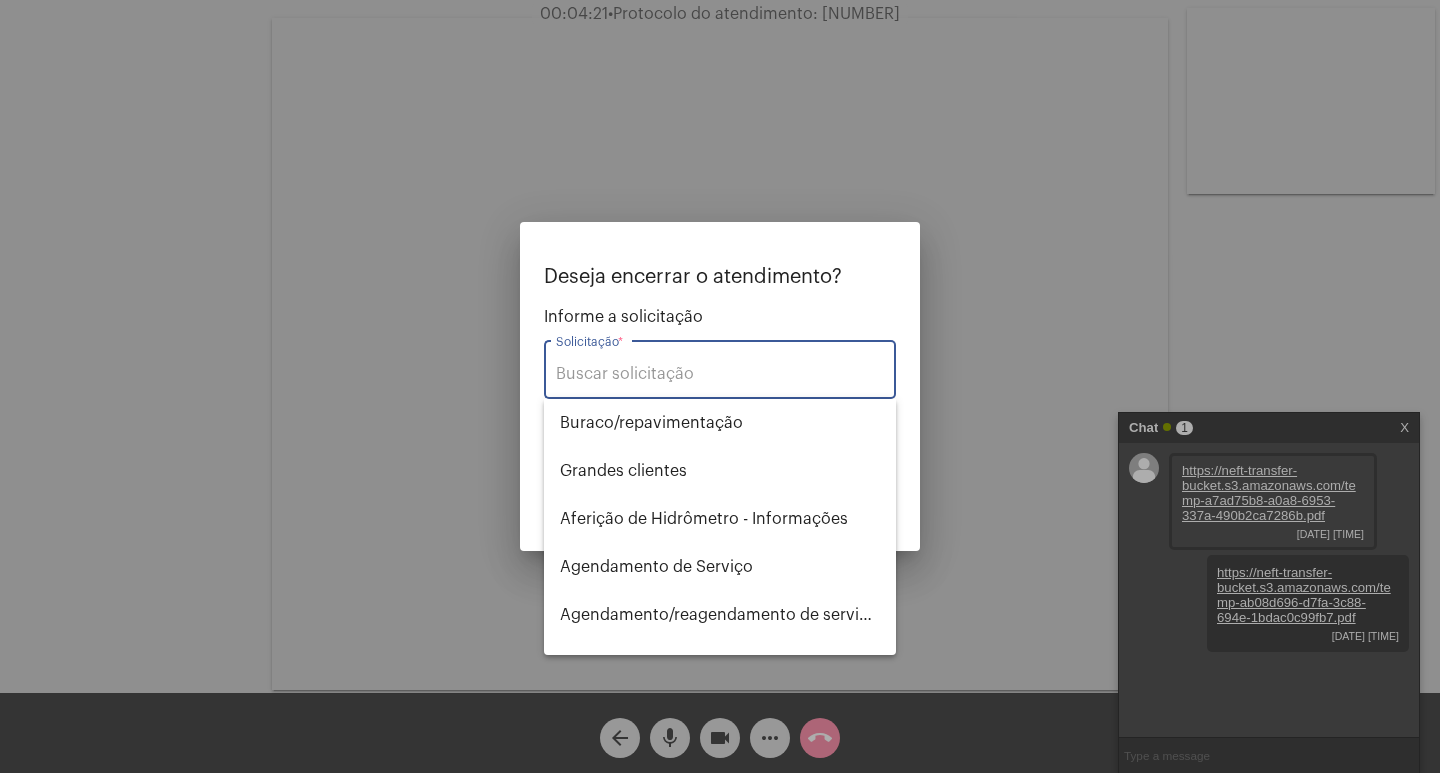 type on "a" 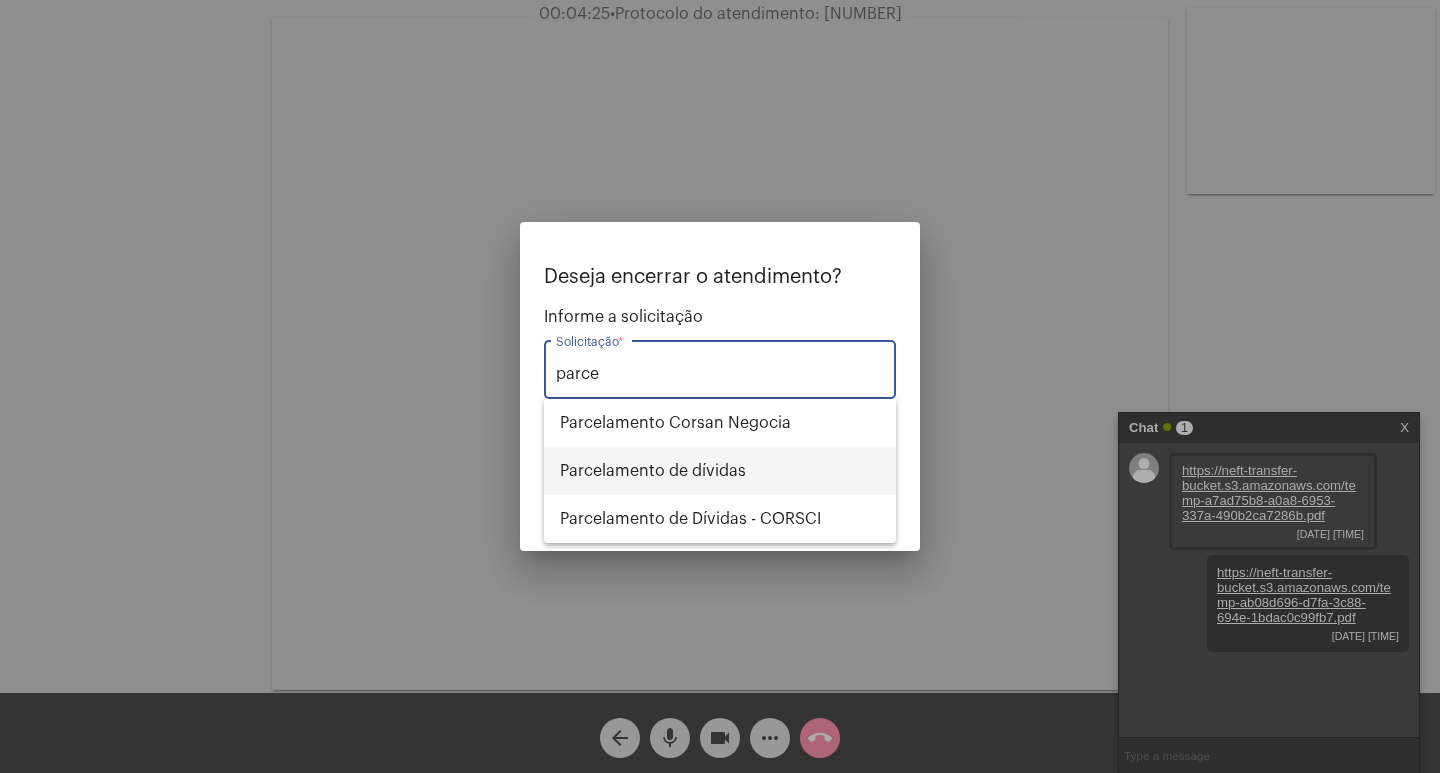 click on "Parcelamento de dívidas" at bounding box center (720, 471) 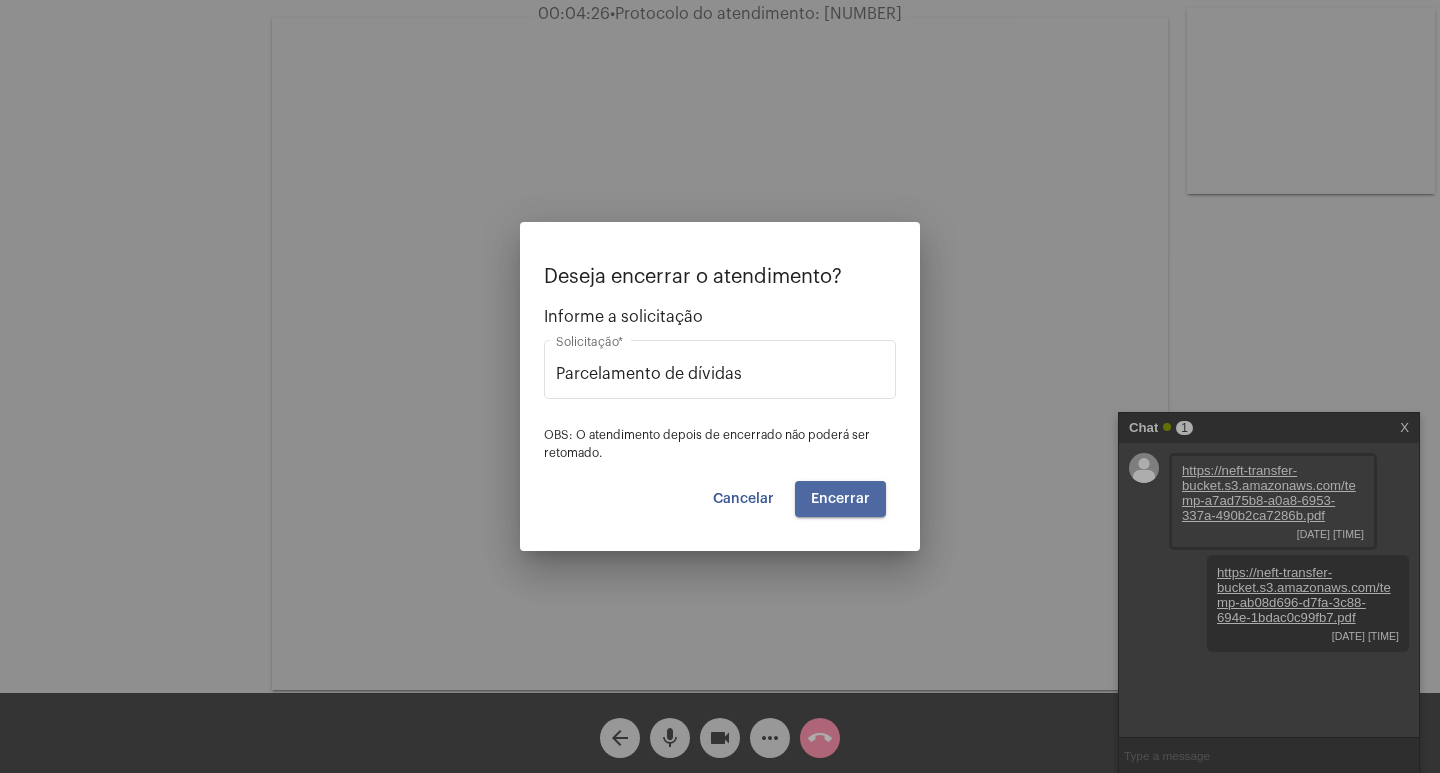 click on "Encerrar" at bounding box center (840, 499) 